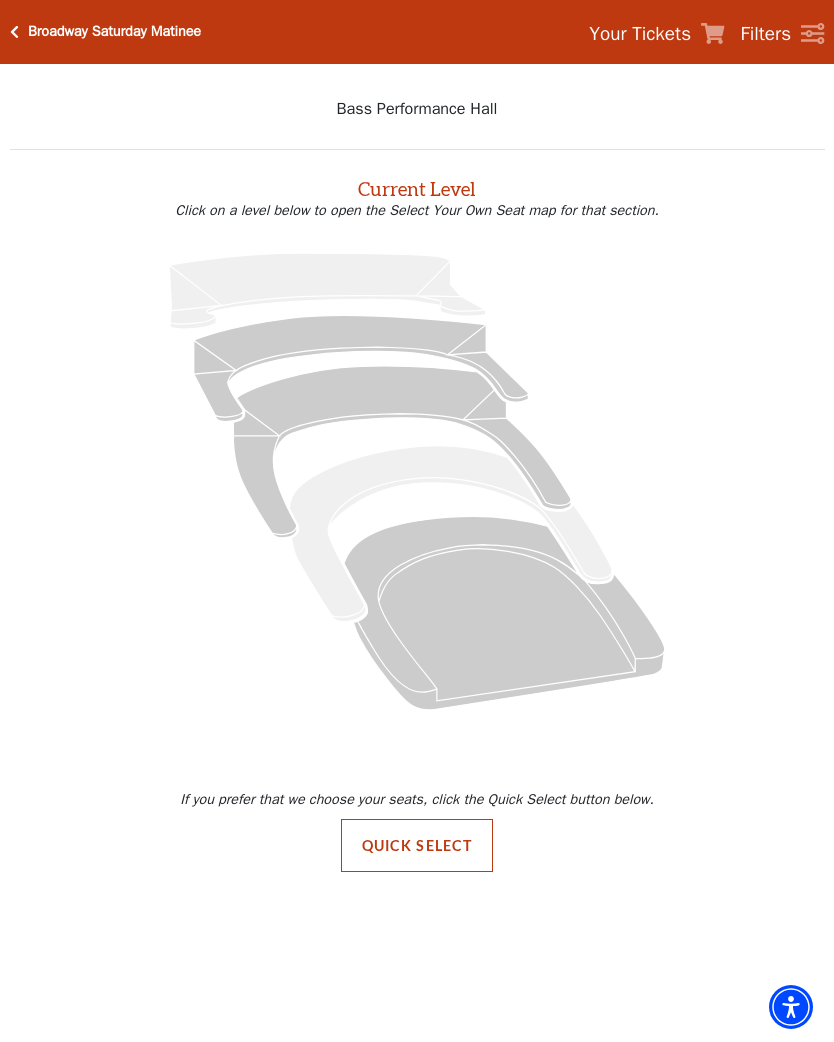 scroll, scrollTop: 0, scrollLeft: 0, axis: both 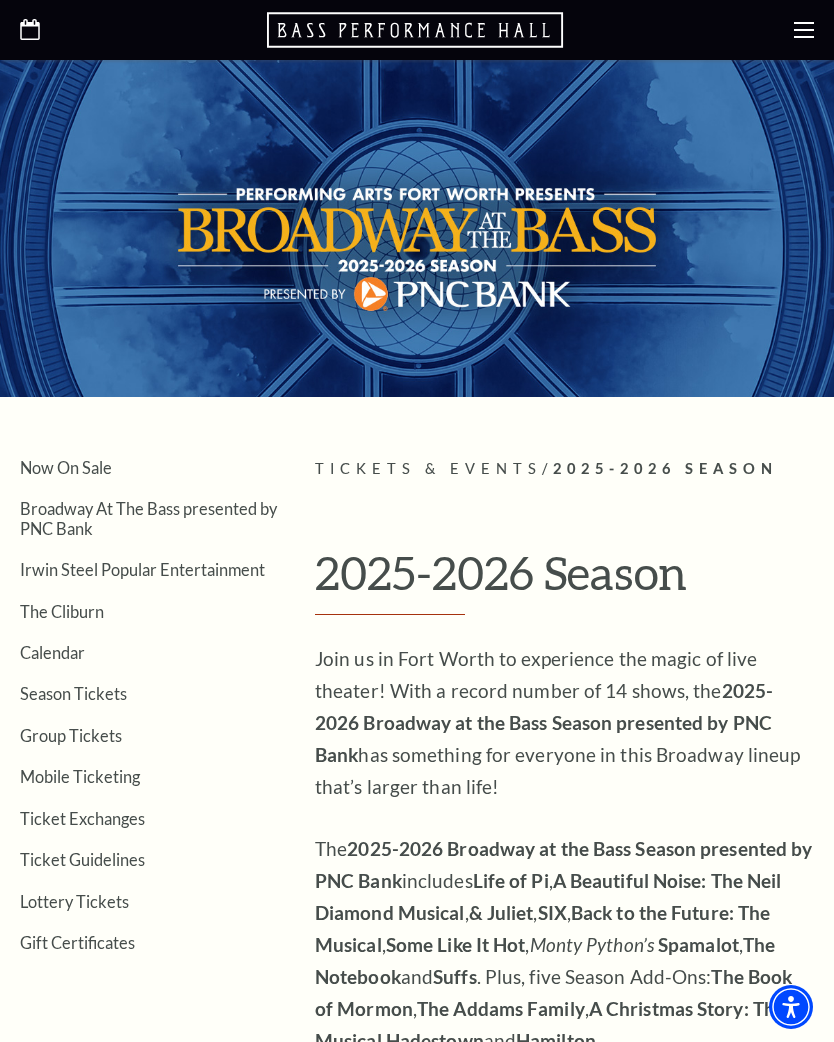 click on "Season Tickets" at bounding box center (73, 693) 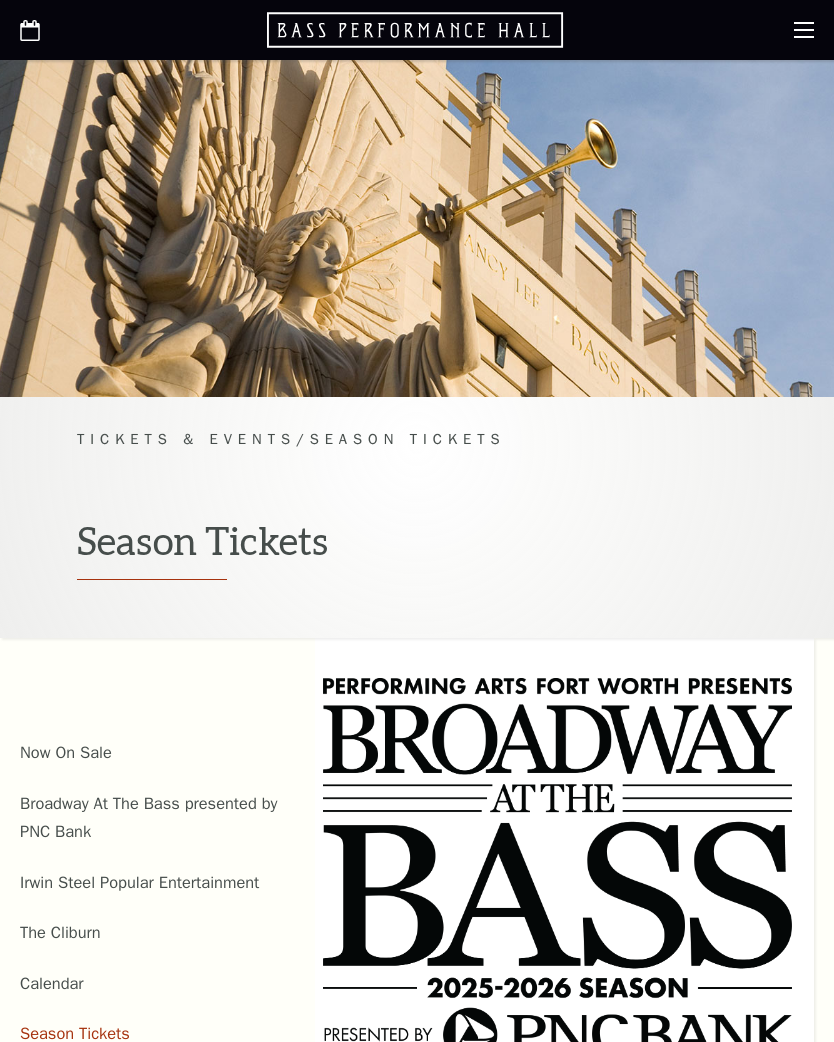 scroll, scrollTop: 114, scrollLeft: 0, axis: vertical 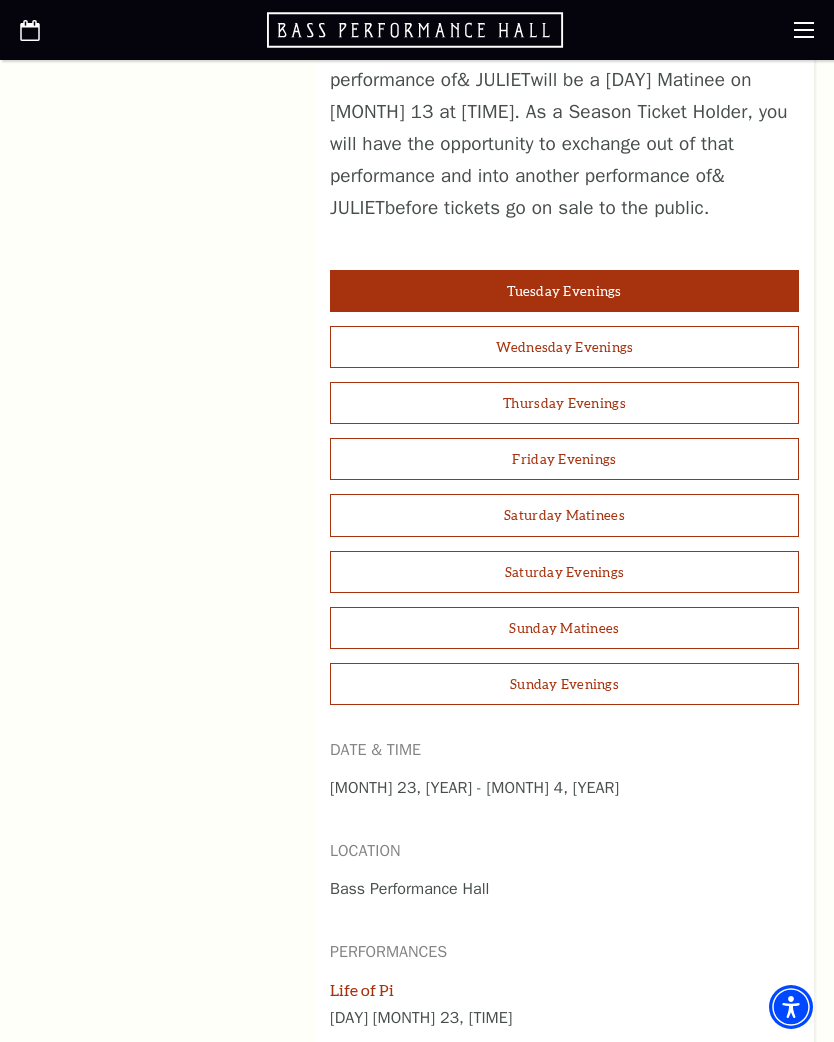 click on "Sunday Matinees" at bounding box center [564, 628] 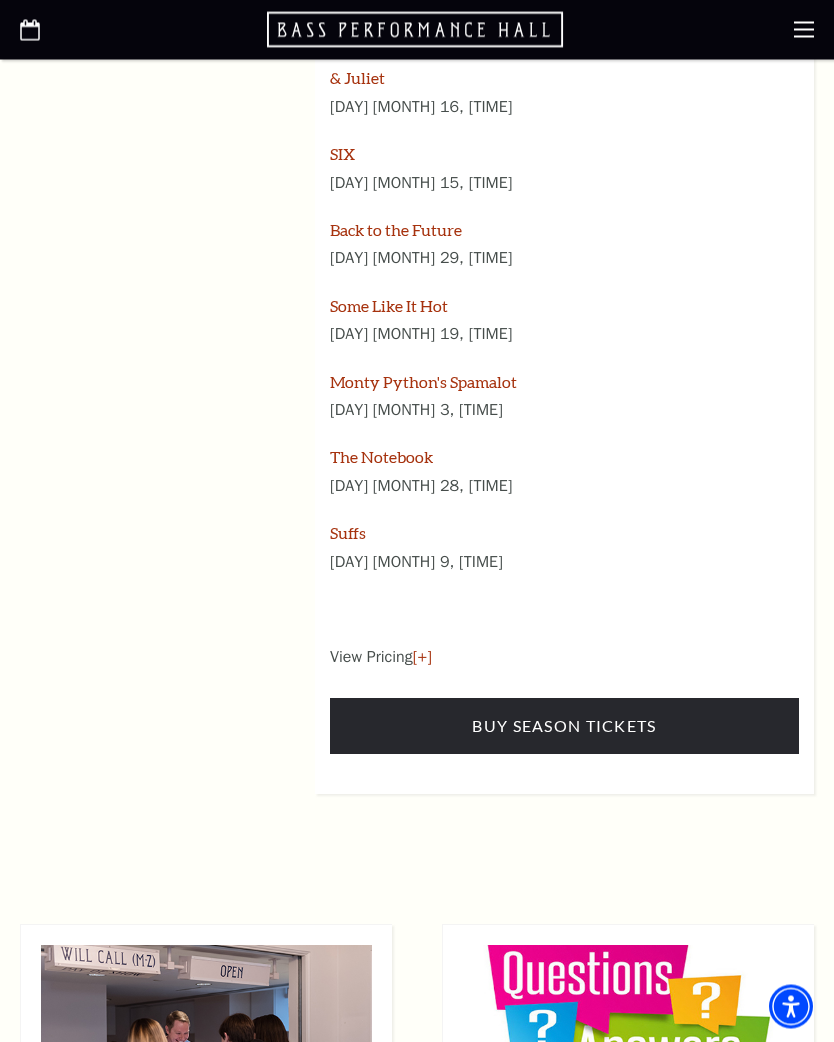 scroll, scrollTop: 2660, scrollLeft: 0, axis: vertical 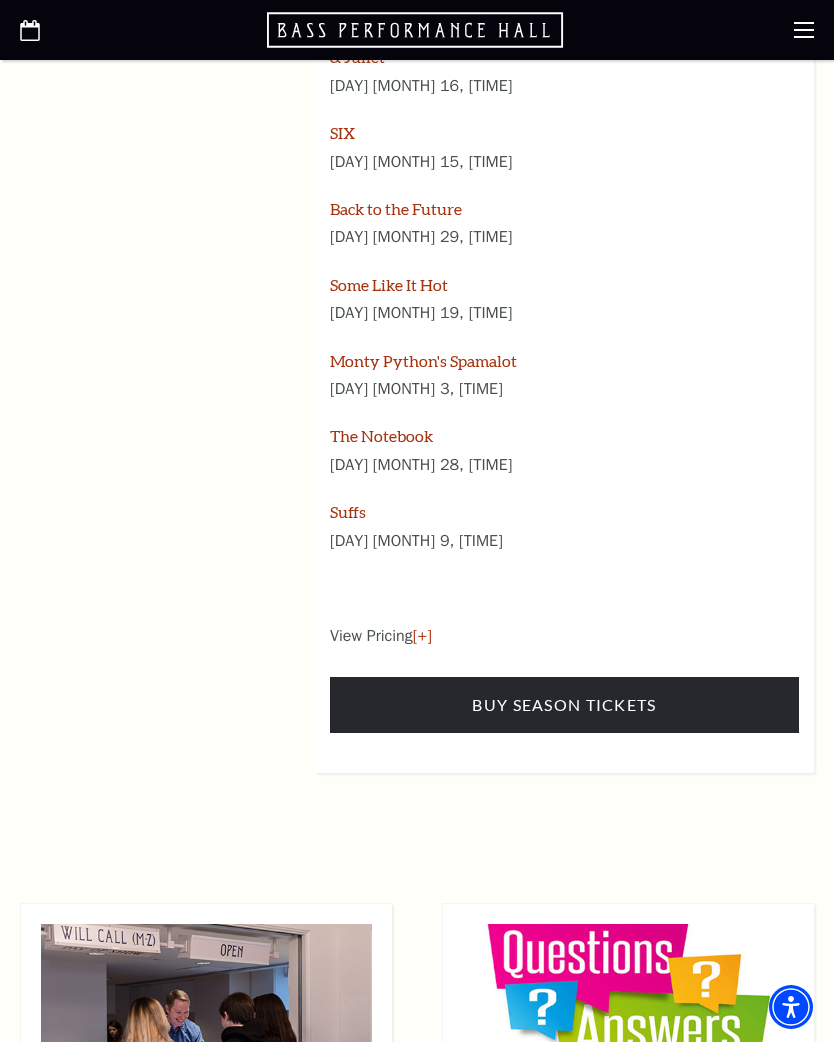 click on "Buy Season Tickets" at bounding box center [564, 705] 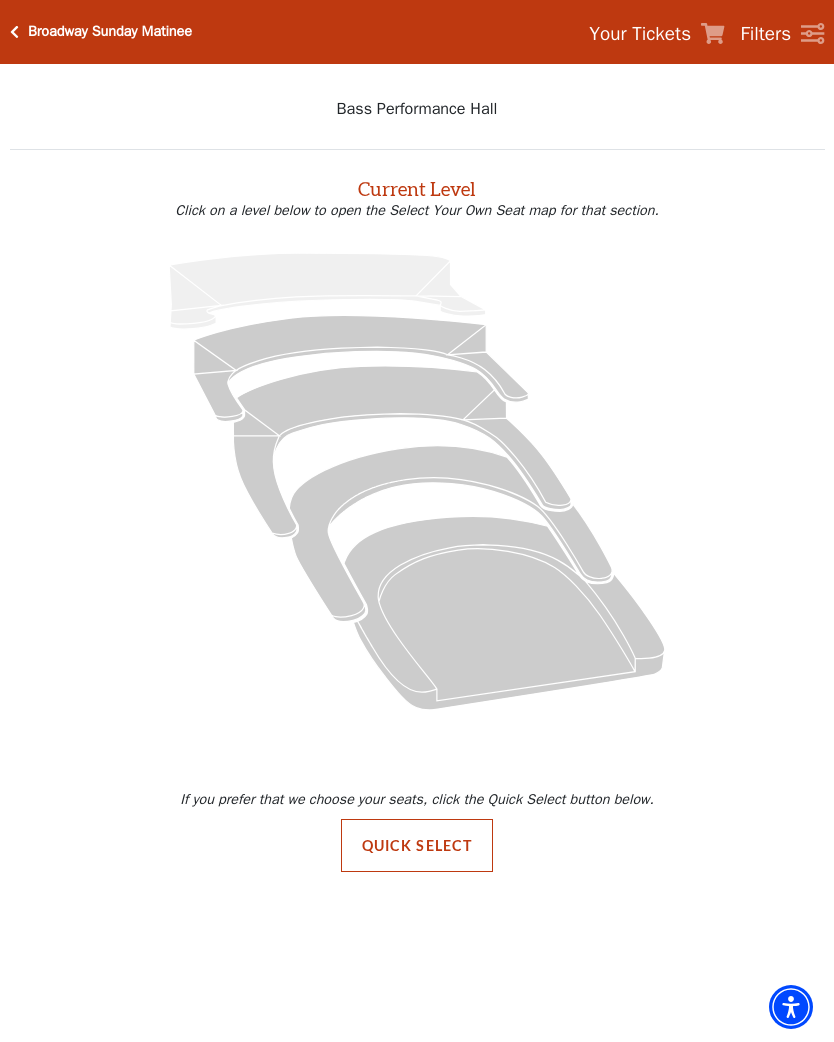 scroll, scrollTop: 0, scrollLeft: 0, axis: both 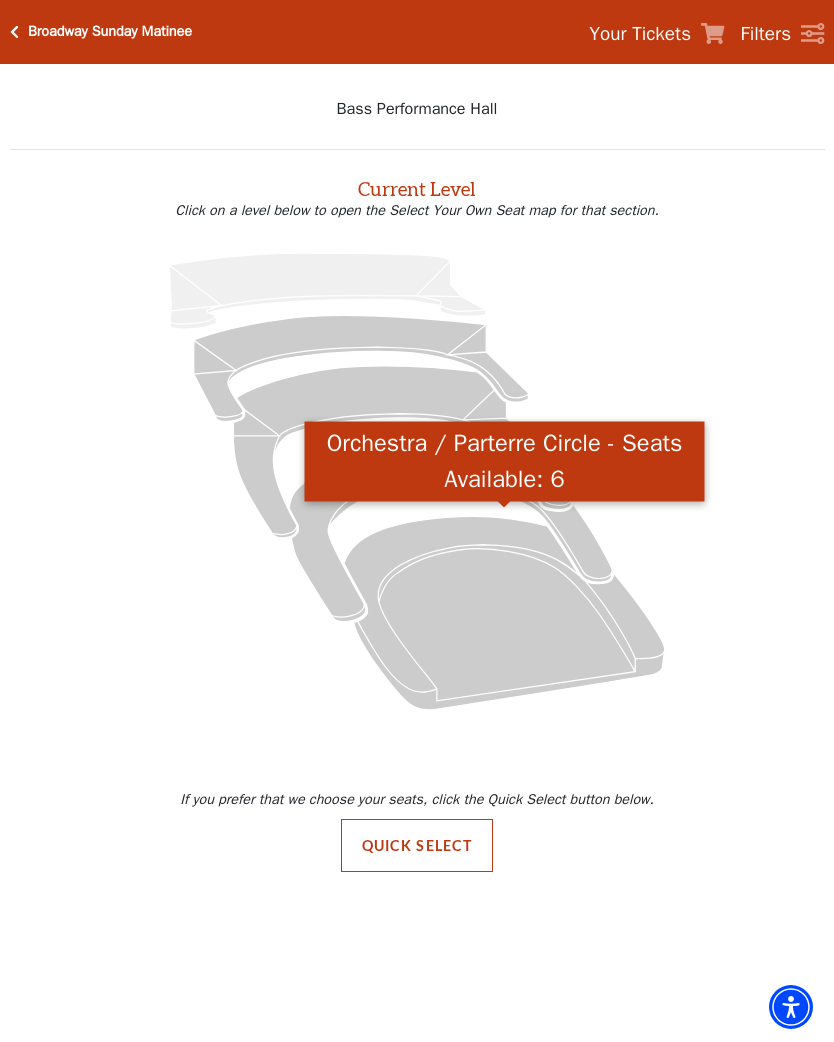 click 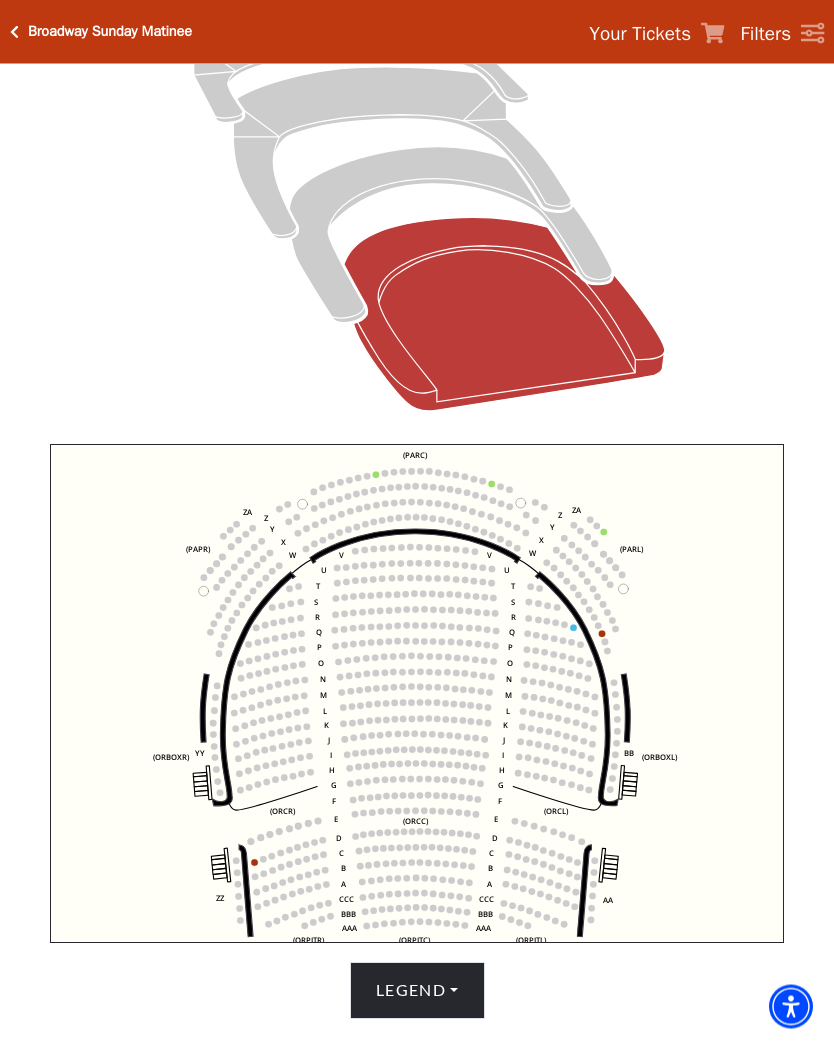 scroll, scrollTop: 332, scrollLeft: 0, axis: vertical 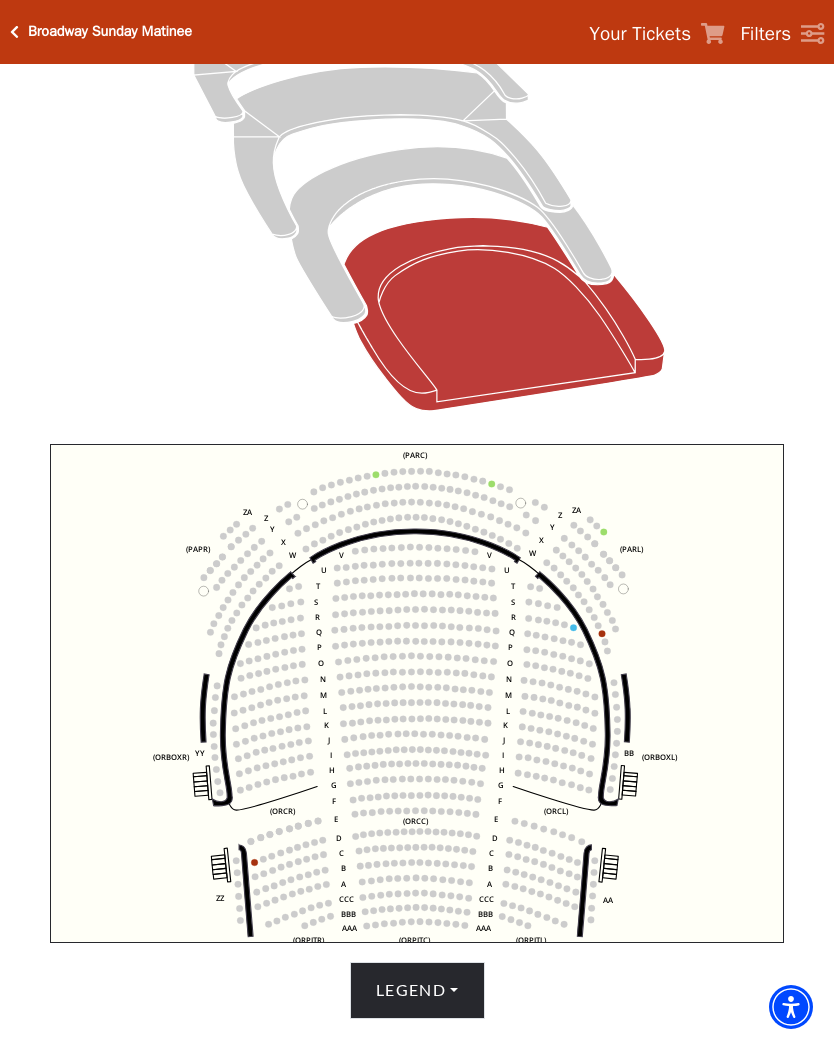 click on "Legend" at bounding box center (417, 990) 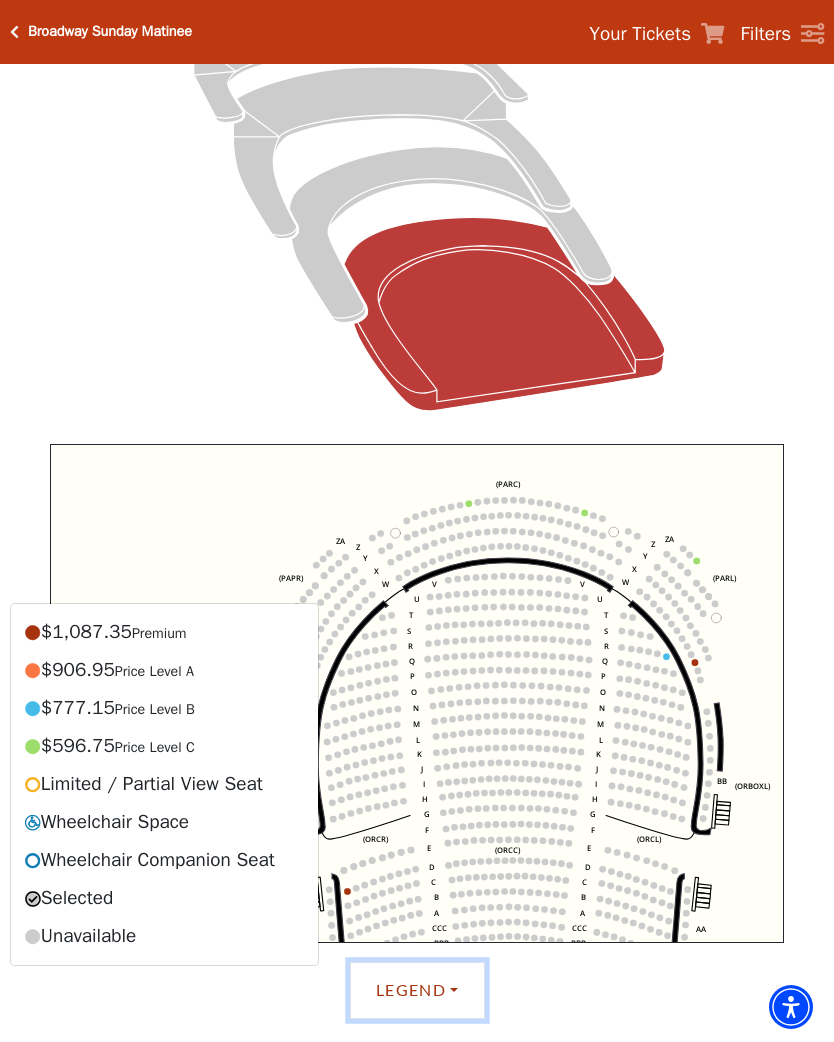 click on "Left   (ORPITL)   Right   (ORPITR)   Center   (ORPITC)   ZZ   AA   YY   BB   ZA   ZA   (ORCL)   (ORCR)   (ORCC)   (ORBOXL)   (ORBOXR)   (PARL)   (PAPR)   (PARC)   Z   Y   X   W   Z   Y   X   W   V   U   T   S   R   Q   P   O   N   M   L   K   J   I   H   G   F   E   D   C   B   A   CCC   BBB   AAA   V   U   T   S   R   Q   P   O   N   M   L   K   J   I   H   G   F   E   D   C   B   A   CCC   BBB   AAA" 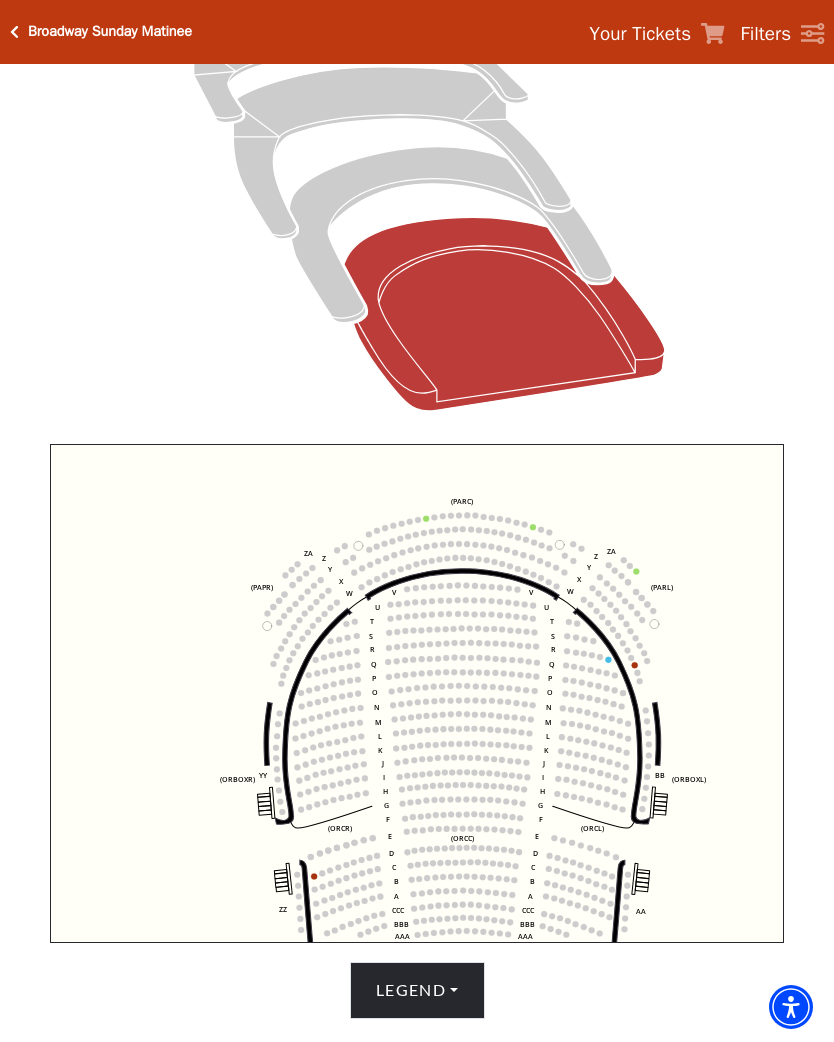 click 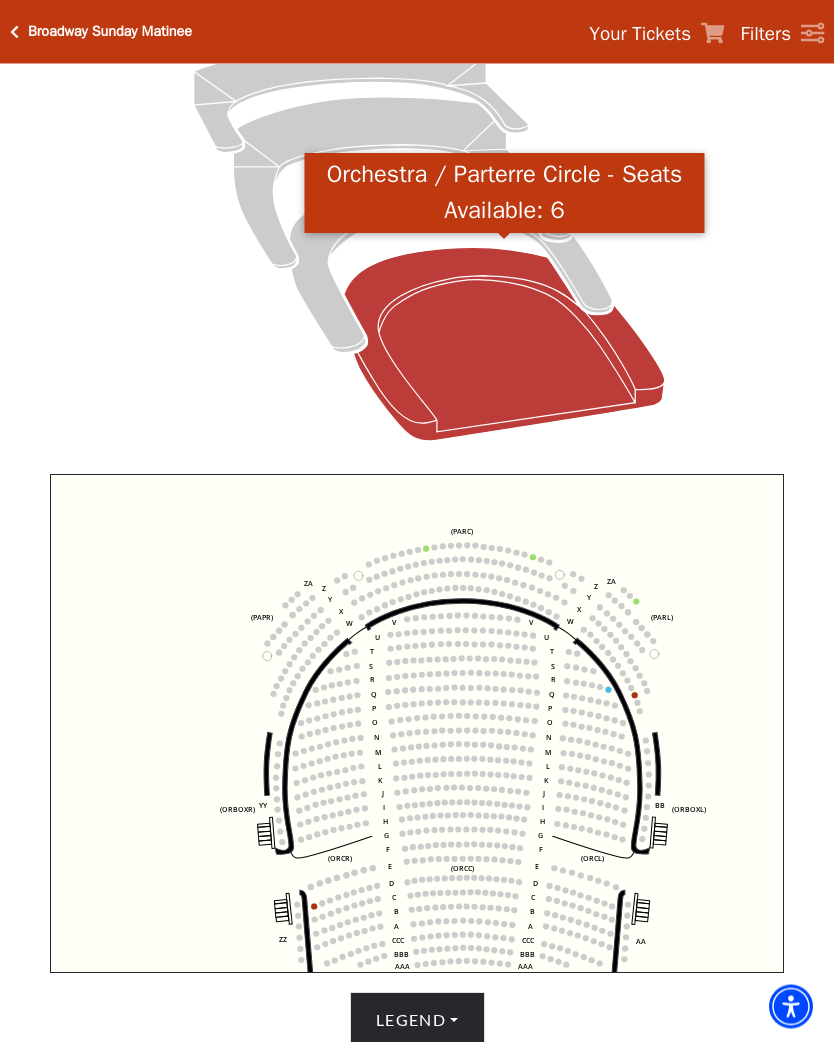 scroll, scrollTop: 302, scrollLeft: 0, axis: vertical 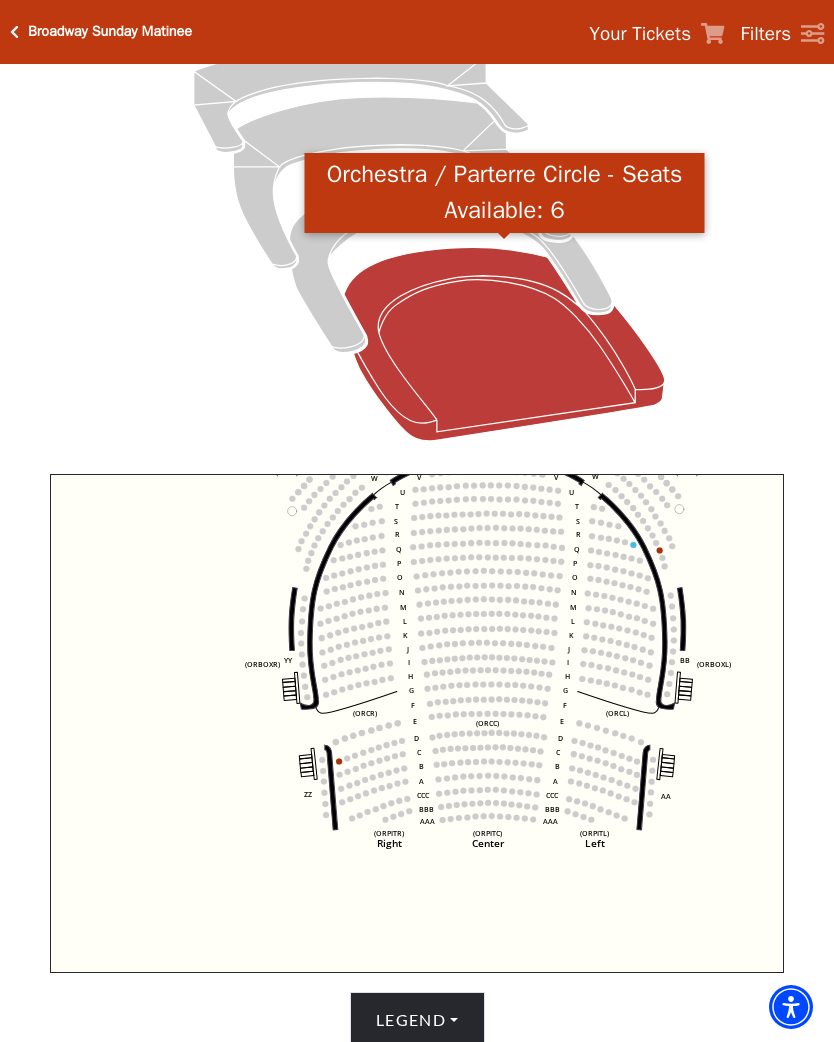 click on "Legend" at bounding box center [417, 1020] 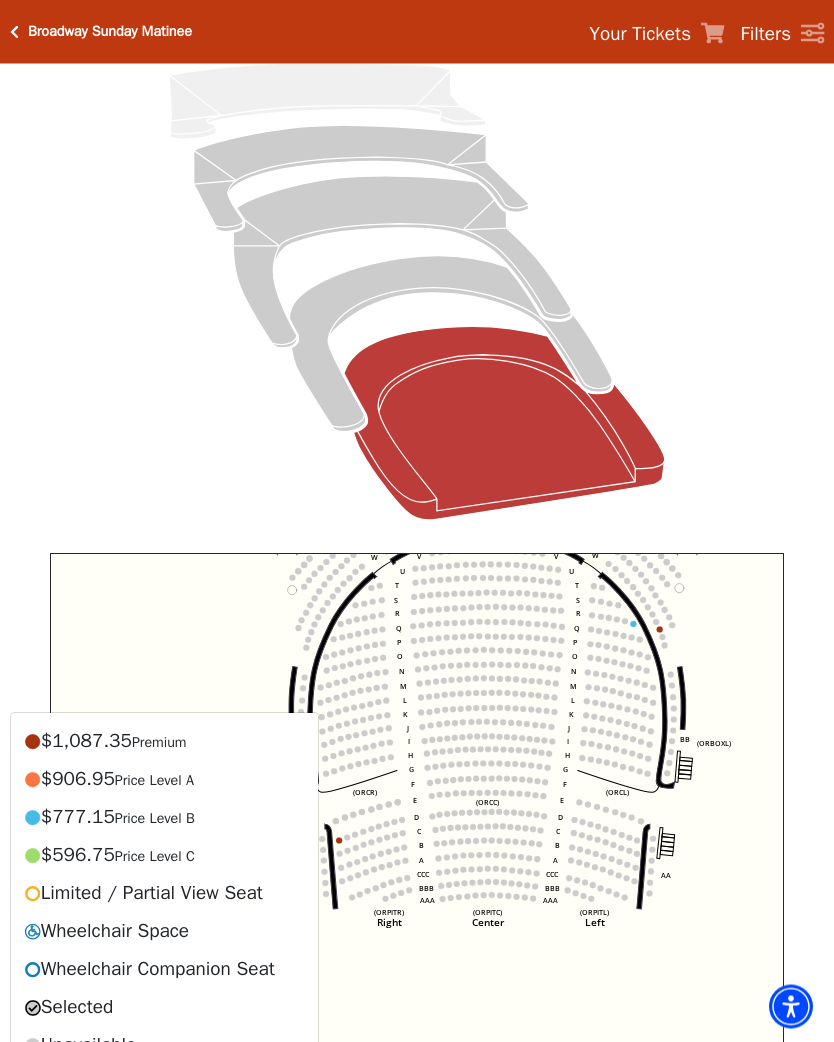 scroll, scrollTop: 224, scrollLeft: 0, axis: vertical 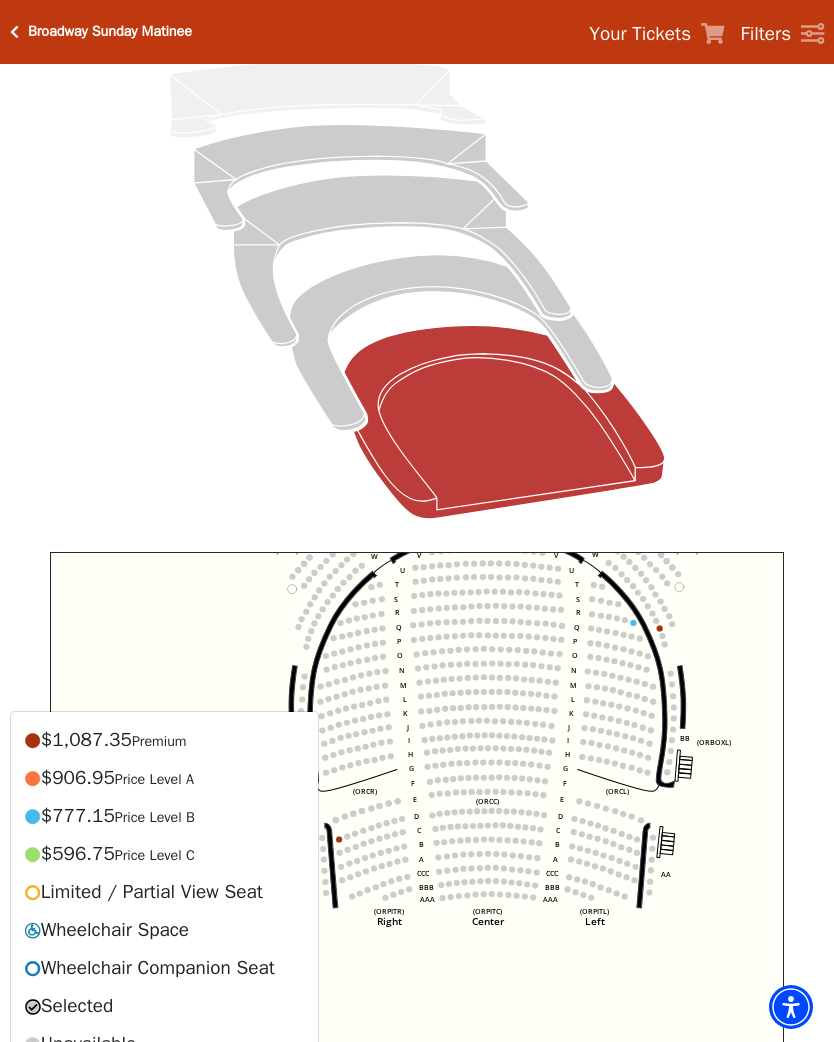click 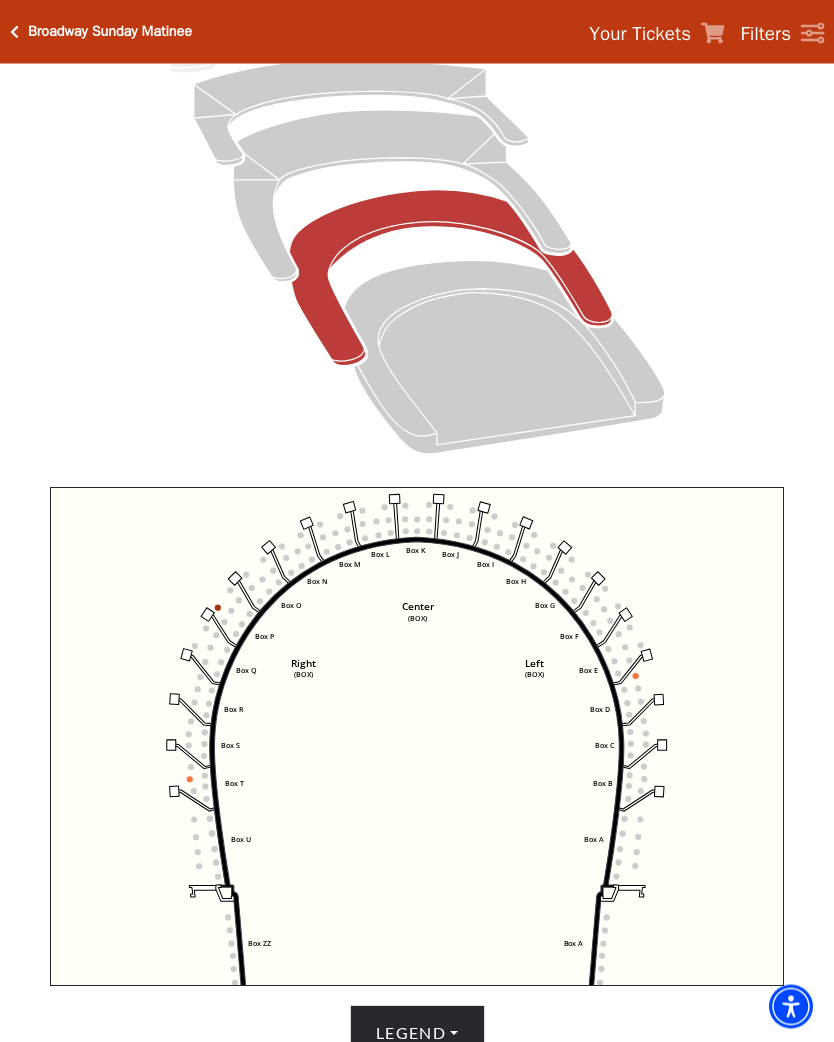 scroll, scrollTop: 289, scrollLeft: 0, axis: vertical 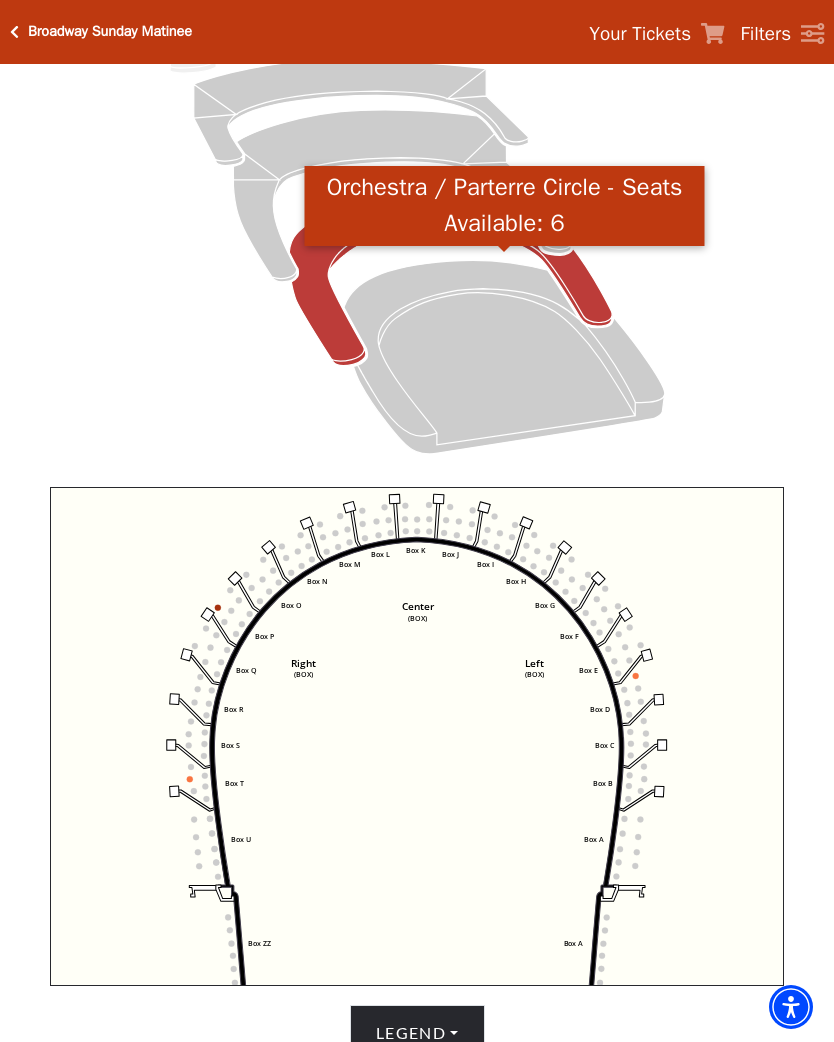click 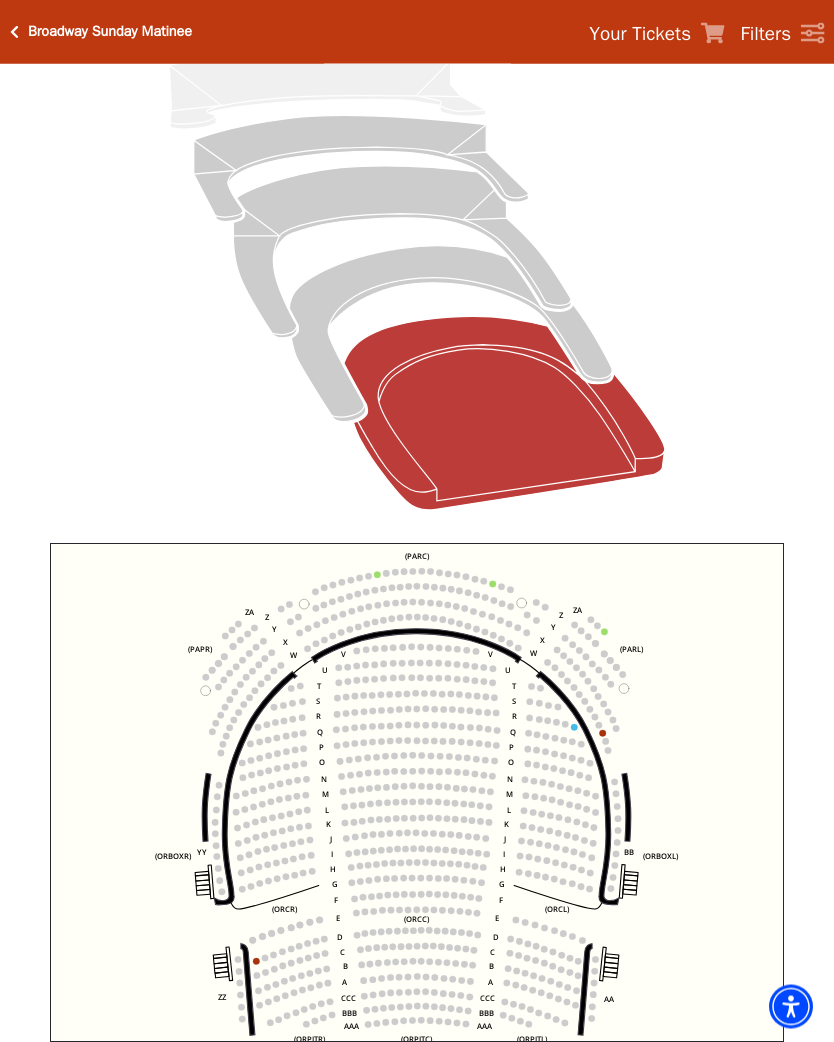 scroll, scrollTop: 236, scrollLeft: 0, axis: vertical 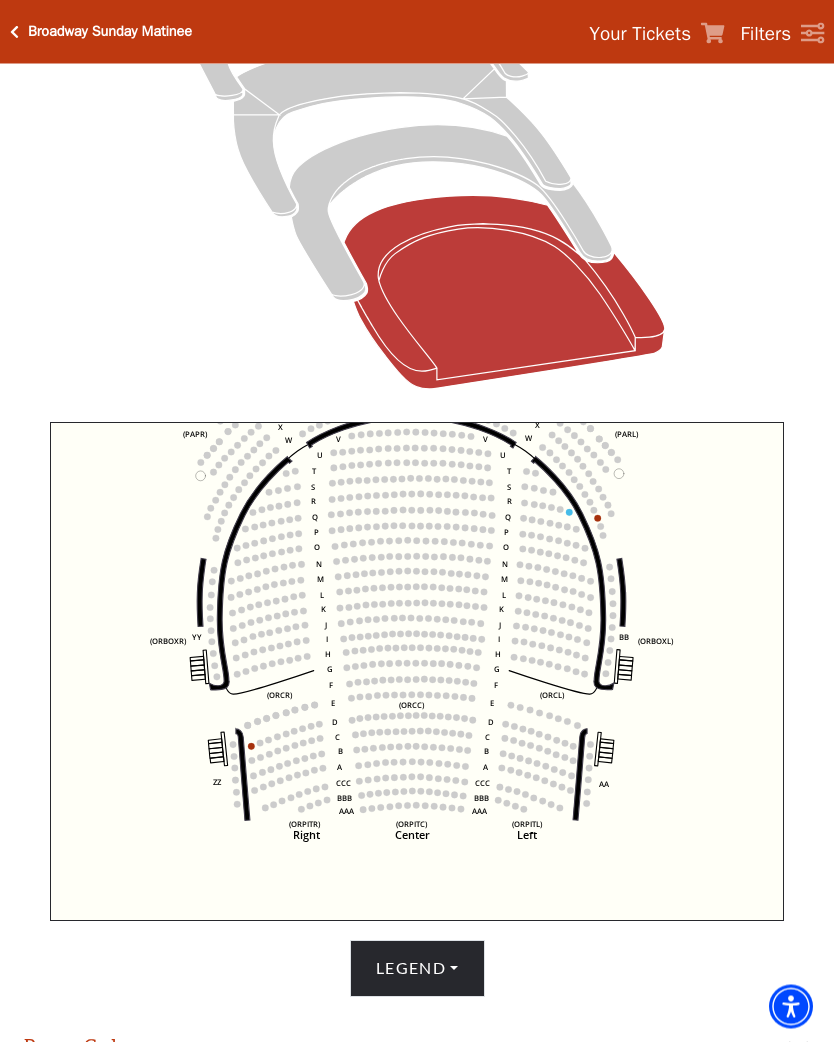 click on "Legend" at bounding box center [417, 969] 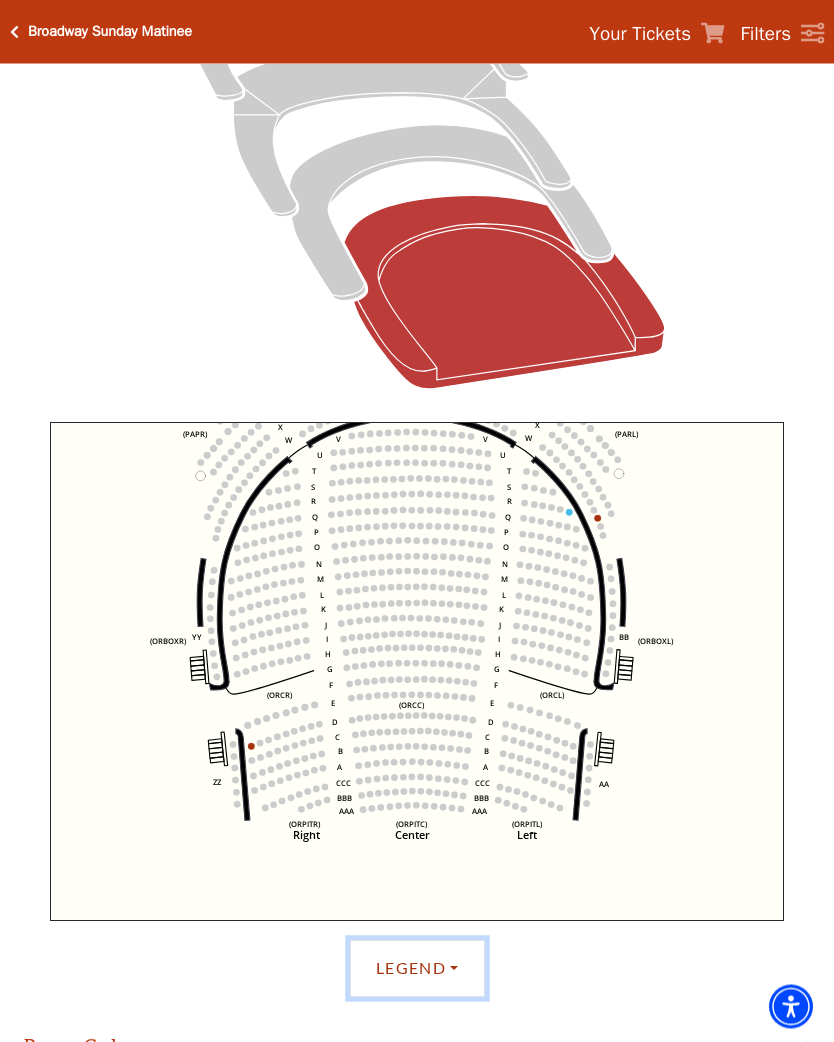 scroll, scrollTop: 354, scrollLeft: 0, axis: vertical 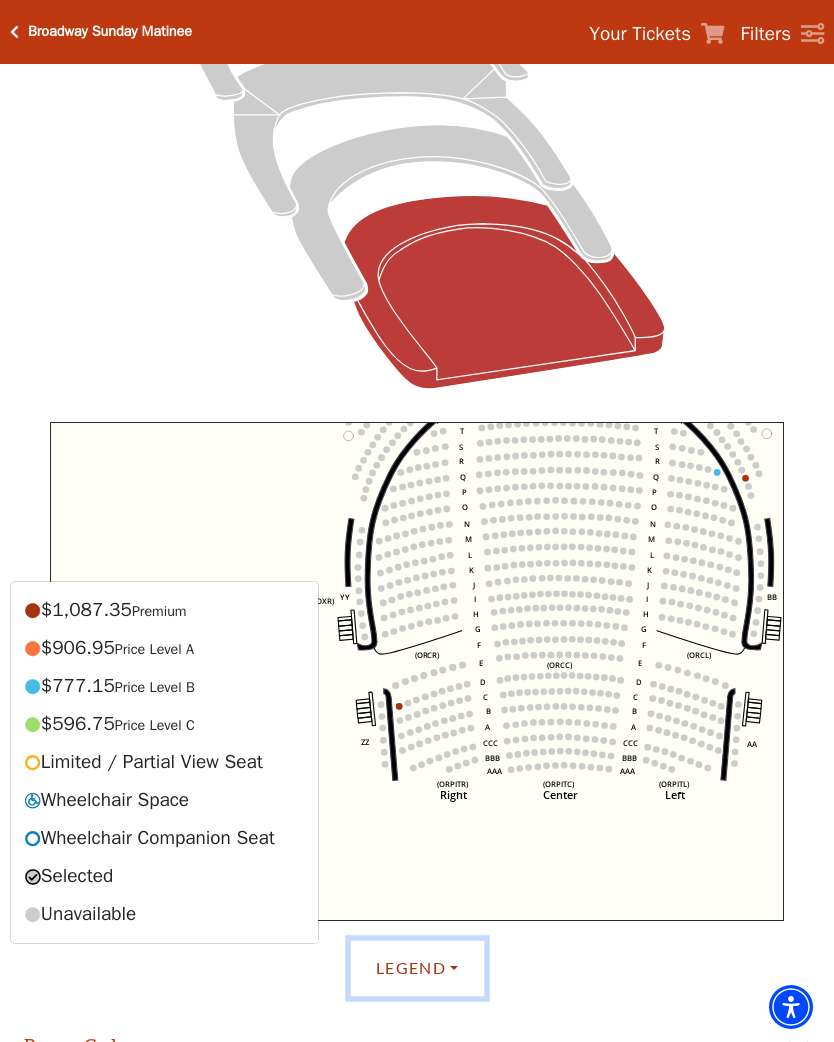 click on "Left   (ORPITL)   Right   (ORPITR)   Center   (ORPITC)   ZZ   AA   YY   BB   ZA   ZA   (ORCL)   (ORCR)   (ORCC)   (ORBOXL)   (ORBOXR)   (PARL)   (PAPR)   (PARC)   Z   Y   X   W   Z   Y   X   W   V   U   T   S   R   Q   P   O   N   M   L   K   J   I   H   G   F   E   D   C   B   A   CCC   BBB   AAA   V   U   T   S   R   Q   P   O   N   M   L   K   J   I   H   G   F   E   D   C   B   A   CCC   BBB   AAA" 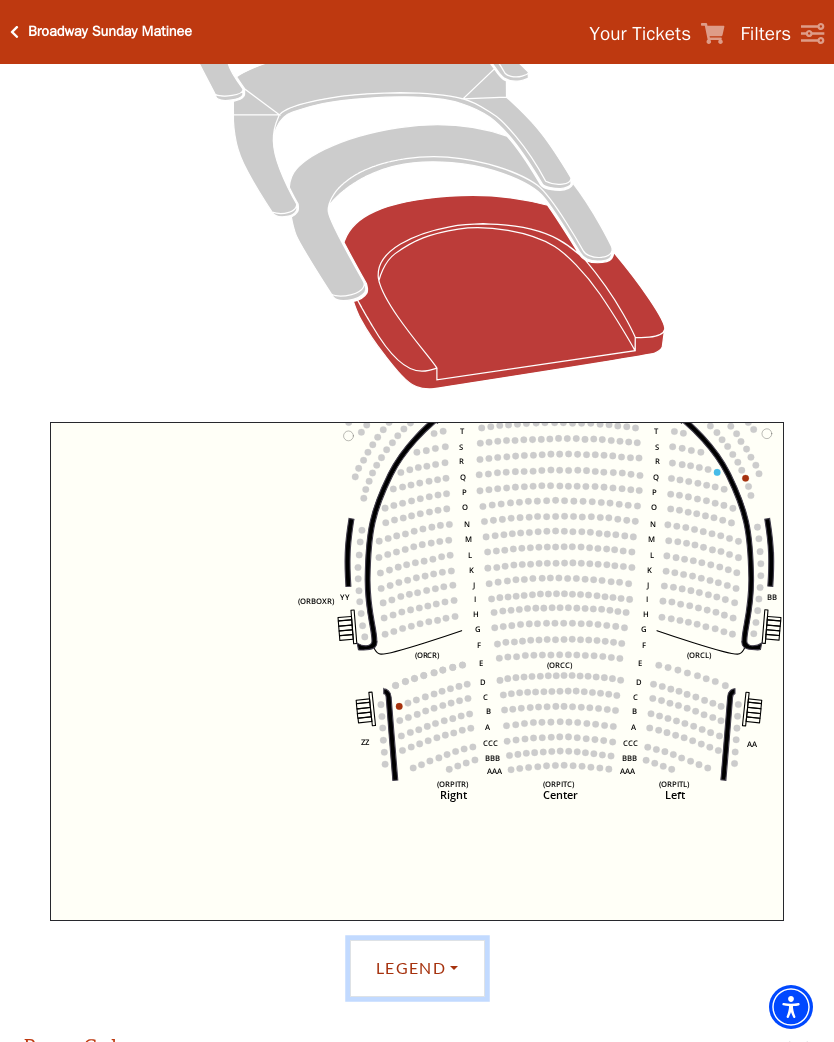 click on "Left   (ORPITL)   Right   (ORPITR)   Center   (ORPITC)   ZZ   AA   YY   BB   ZA   ZA   (ORCL)   (ORCR)   (ORCC)   (ORBOXL)   (ORBOXR)   (PARL)   (PAPR)   (PARC)   Z   Y   X   W   Z   Y   X   W   V   U   T   S   R   Q   P   O   N   M   L   K   J   I   H   G   F   E   D   C   B   A   CCC   BBB   AAA   V   U   T   S   R   Q   P   O   N   M   L   K   J   I   H   G   F   E   D   C   B   A   CCC   BBB   AAA" 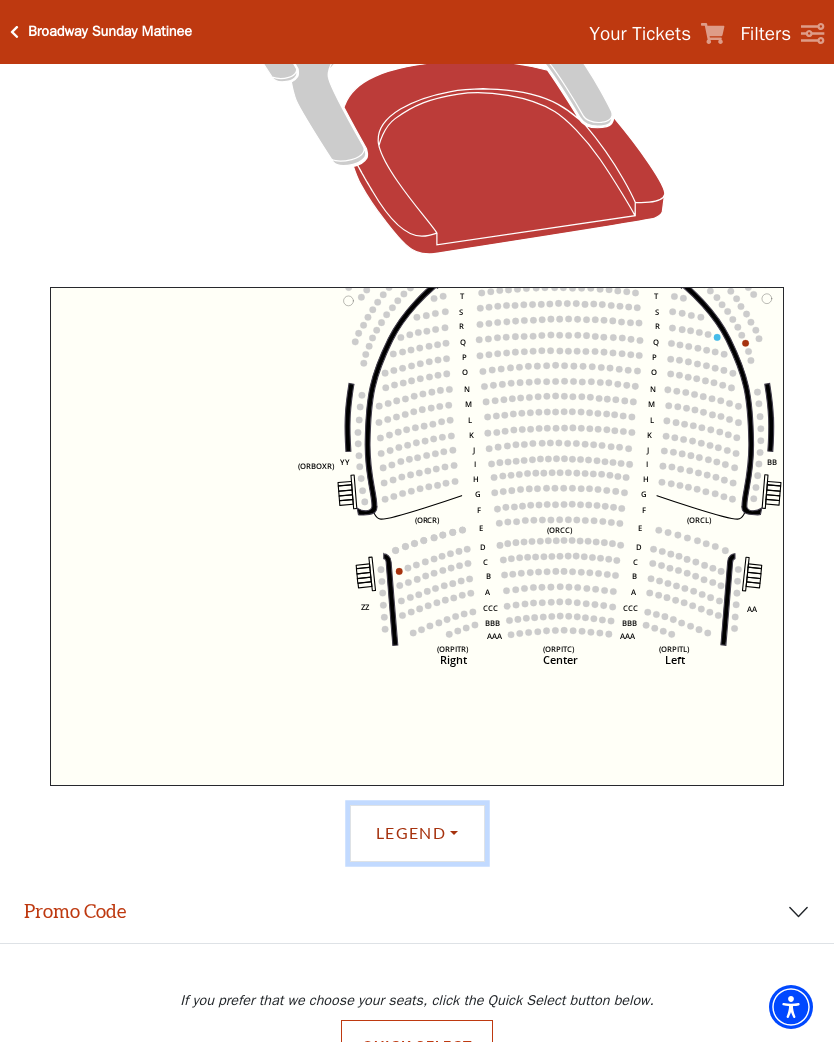 scroll, scrollTop: 521, scrollLeft: 0, axis: vertical 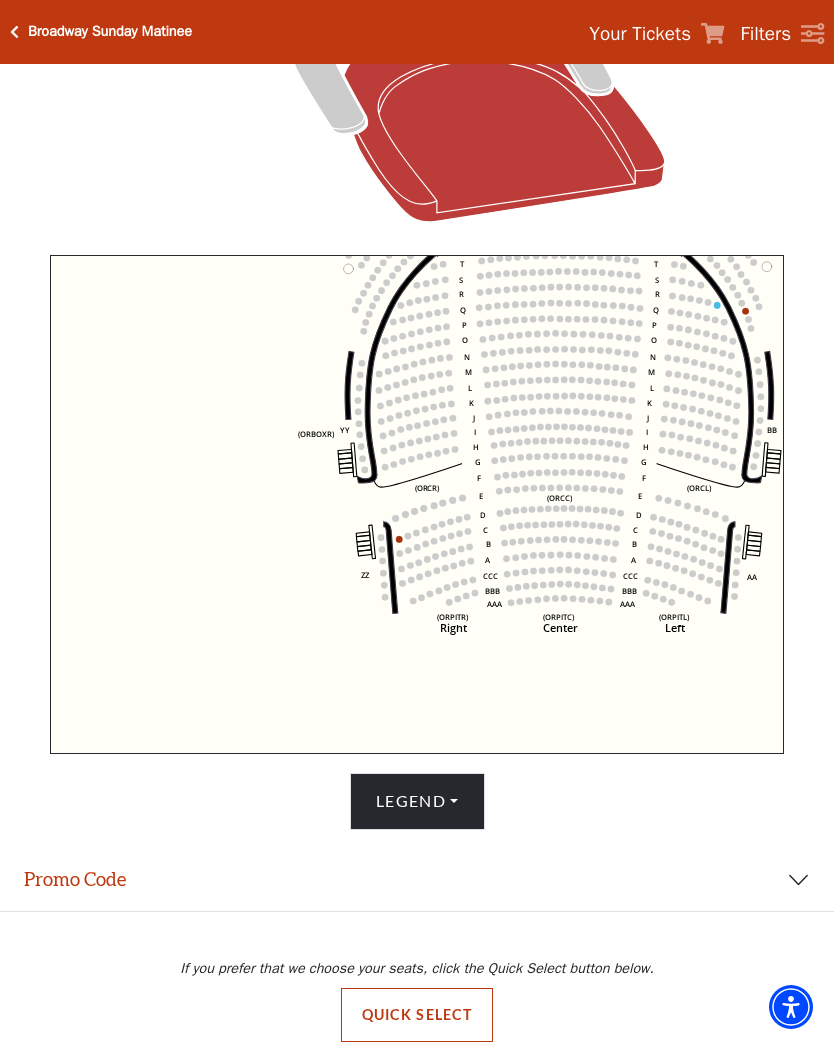 click on "Quick Select" at bounding box center (417, 1015) 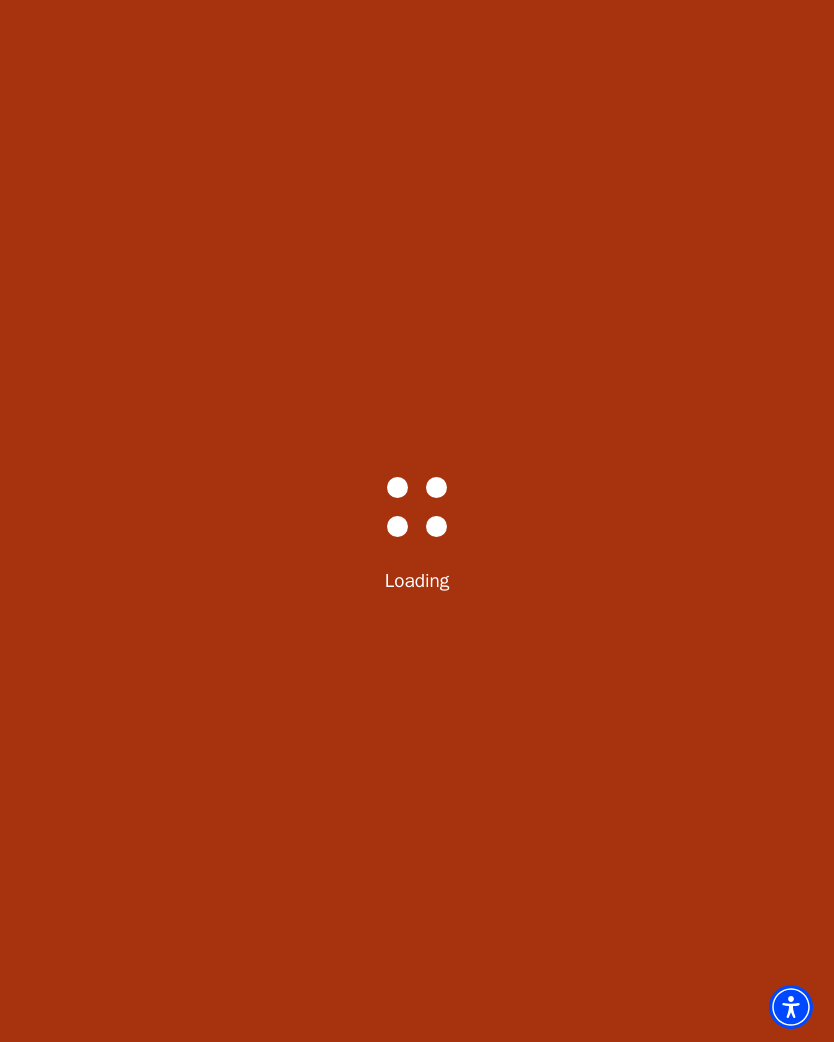 scroll, scrollTop: 0, scrollLeft: 0, axis: both 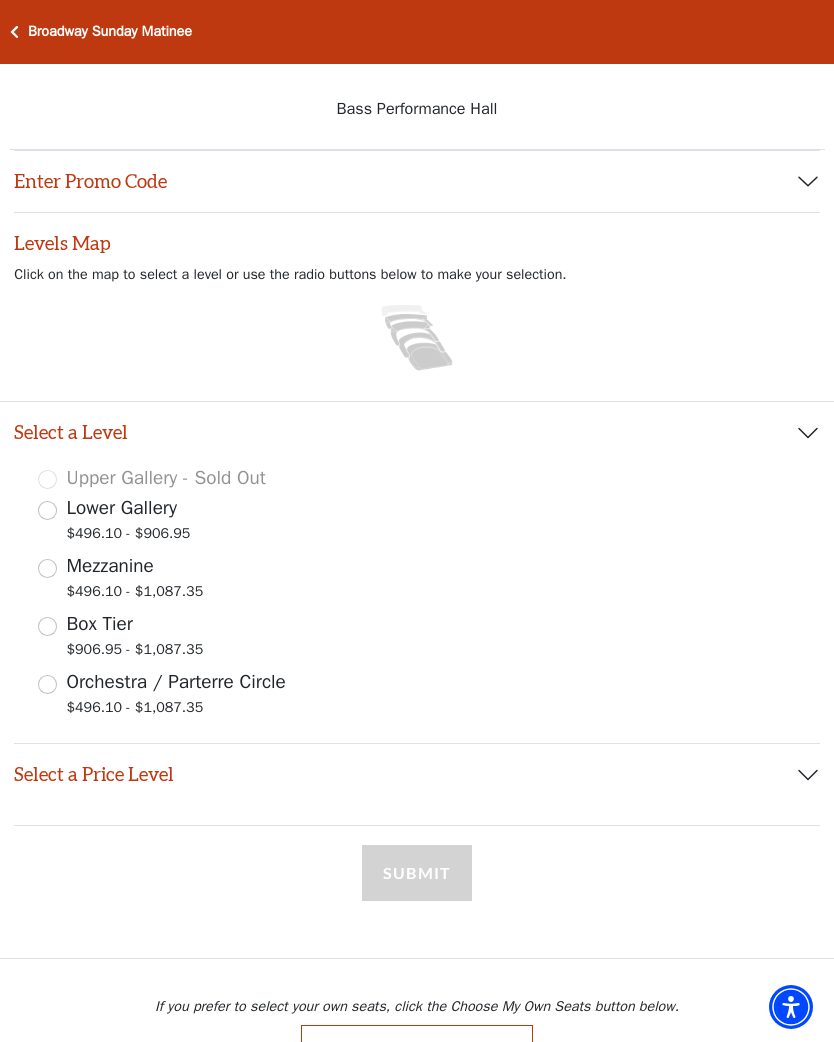 click on "Orchestra / Parterre Circle     $496.10 - $1,087.35" at bounding box center [47, 684] 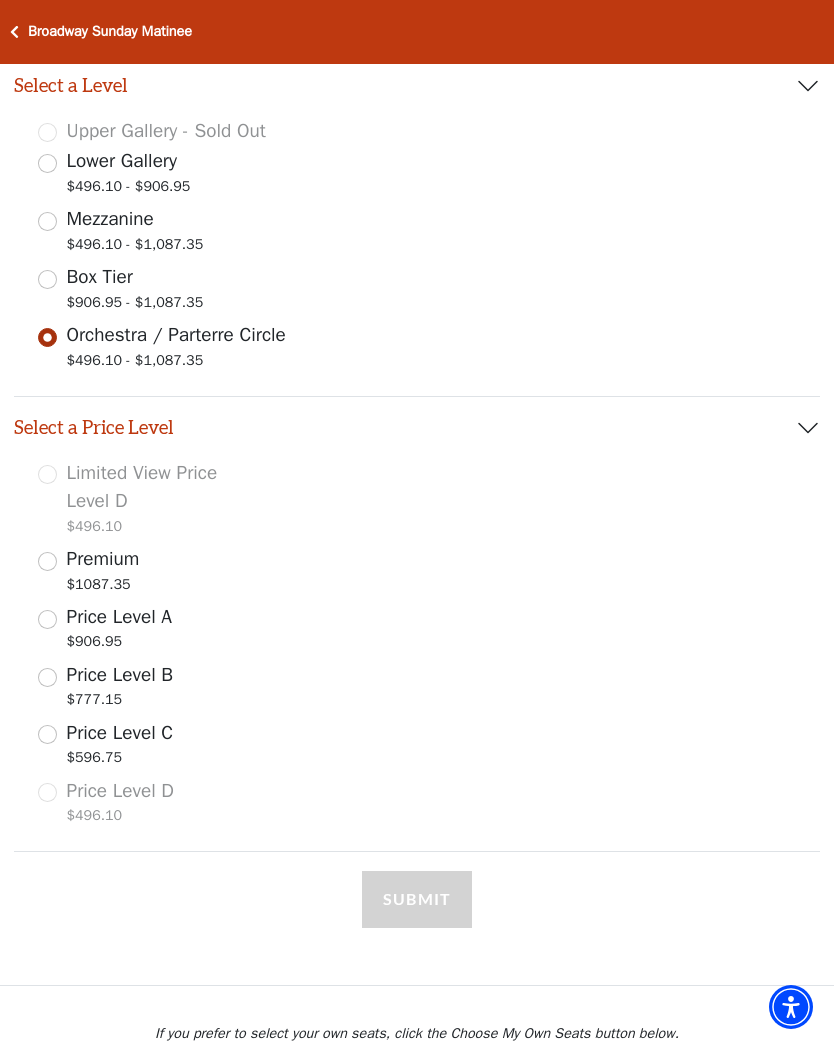 scroll, scrollTop: 390, scrollLeft: 0, axis: vertical 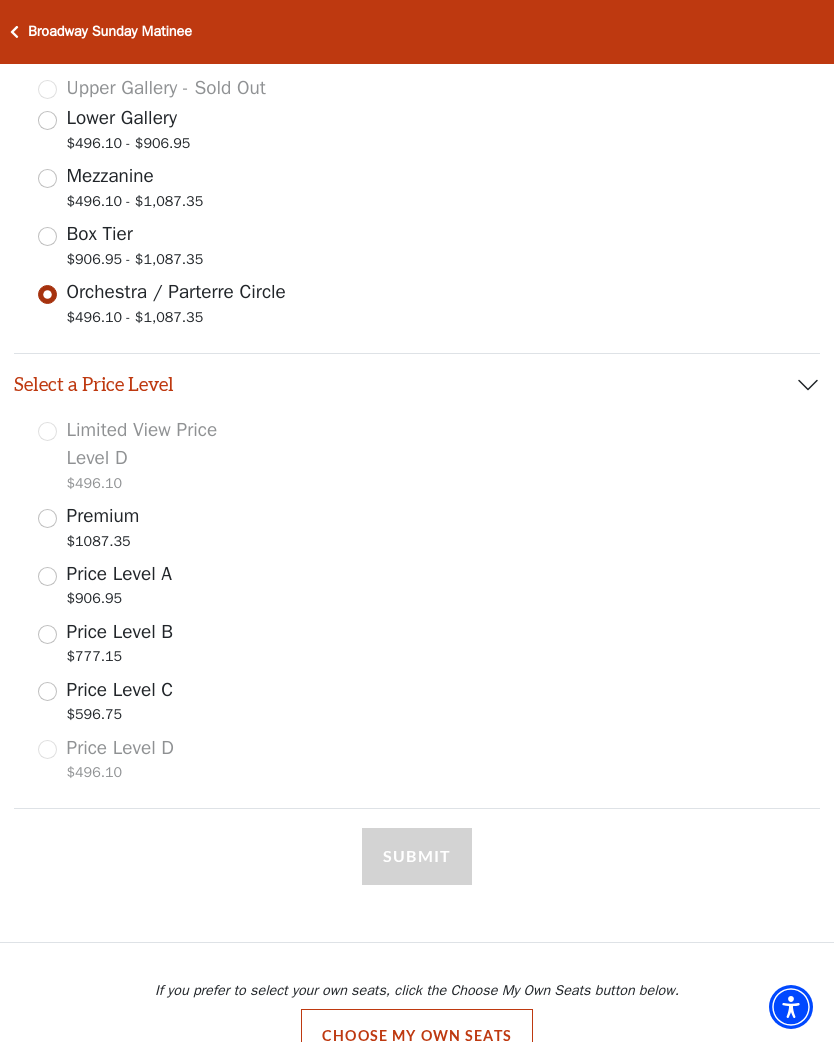 click on "Price Level A $906.95" at bounding box center (47, 576) 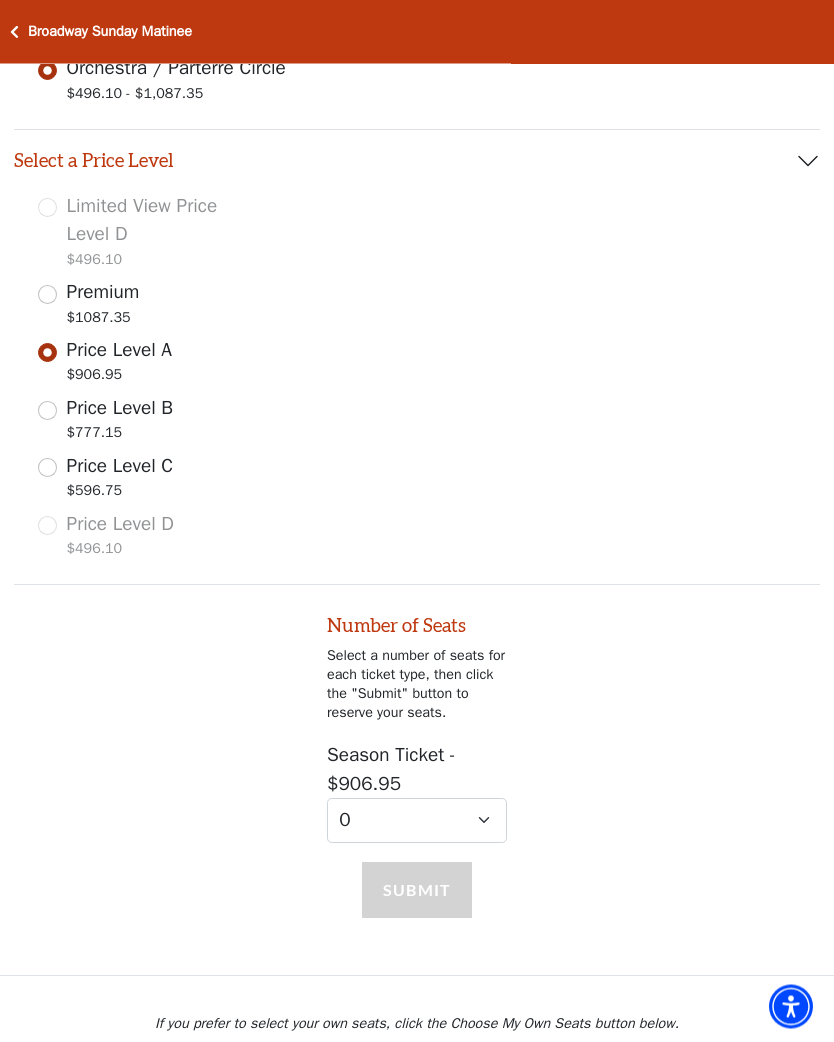 scroll, scrollTop: 642, scrollLeft: 0, axis: vertical 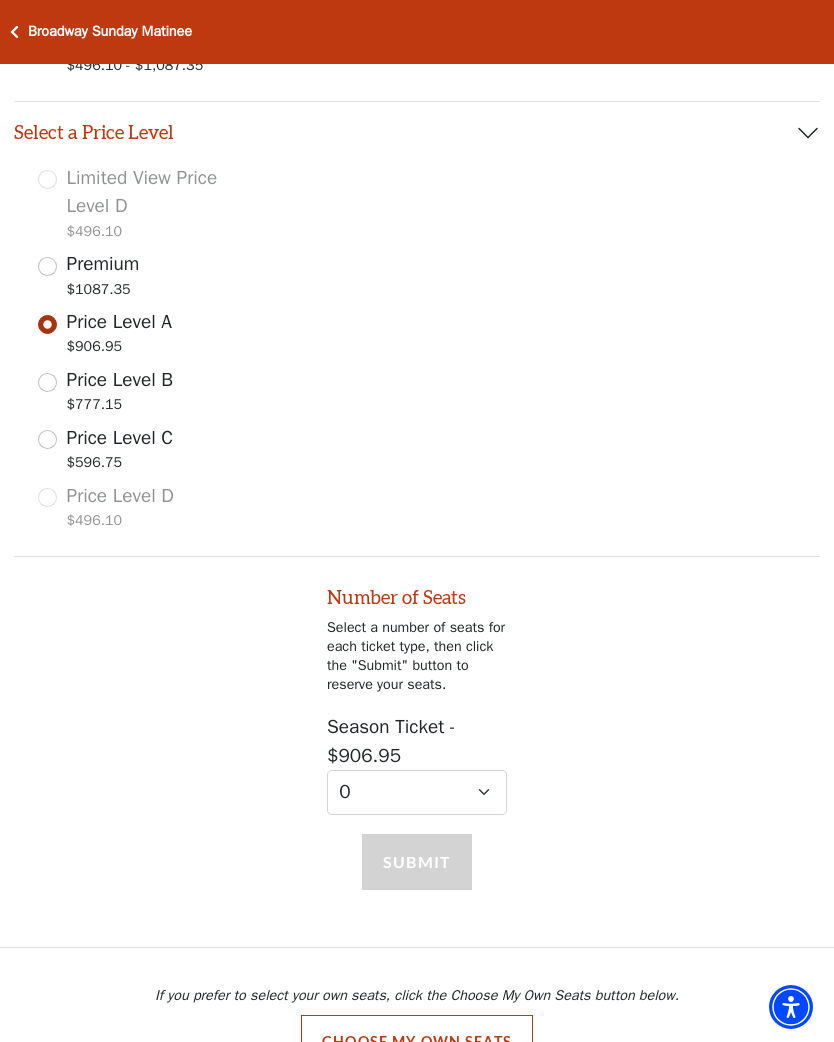 click on "Premium $1087.35" at bounding box center [47, 266] 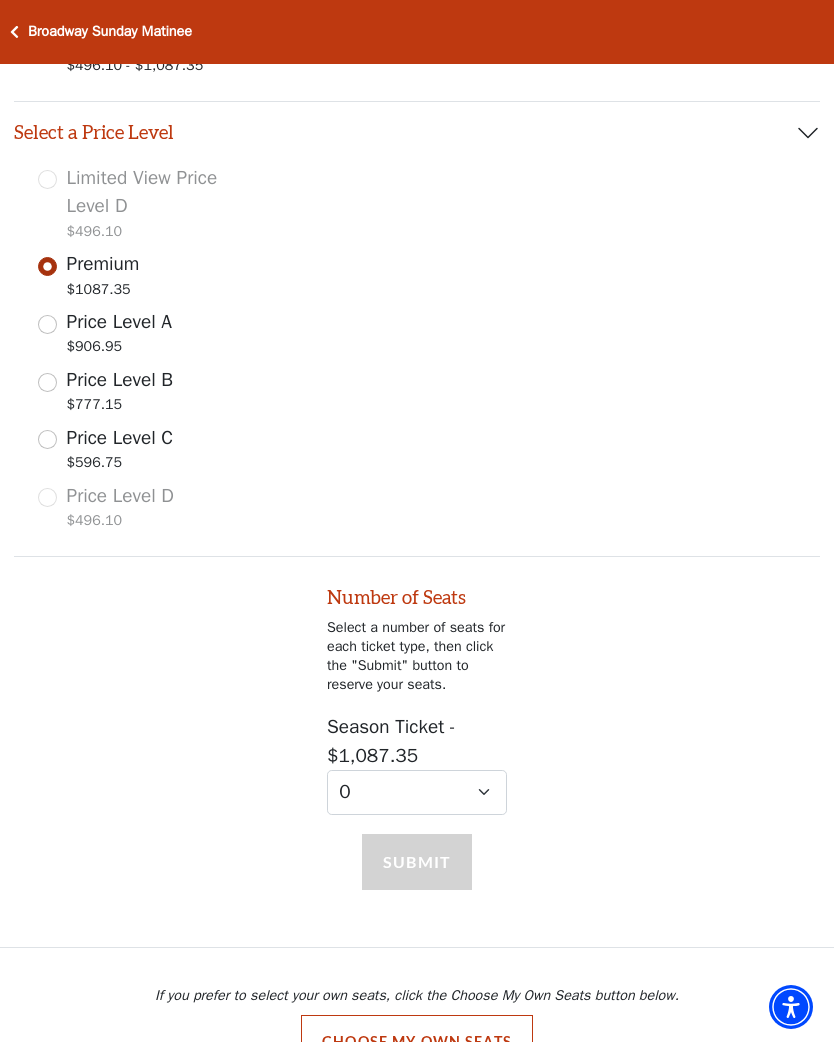 click on "Price Level B $777.15" at bounding box center [47, 382] 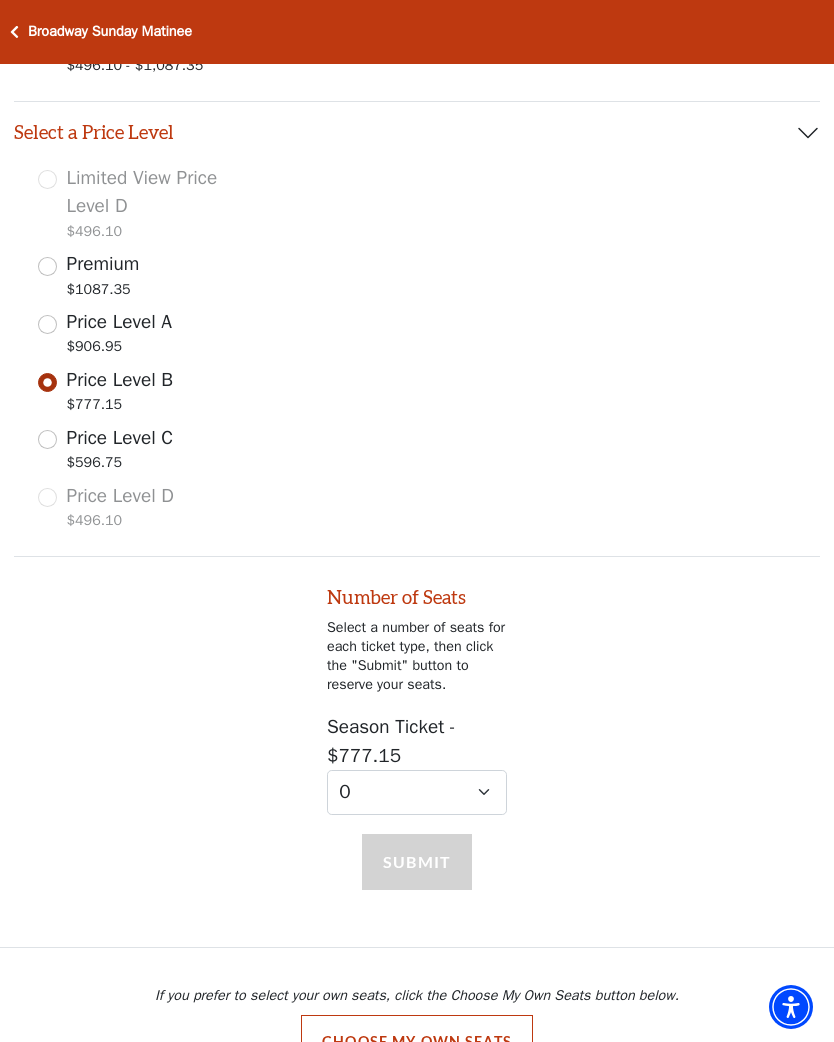 click on "Price Level C $596.75" at bounding box center [47, 439] 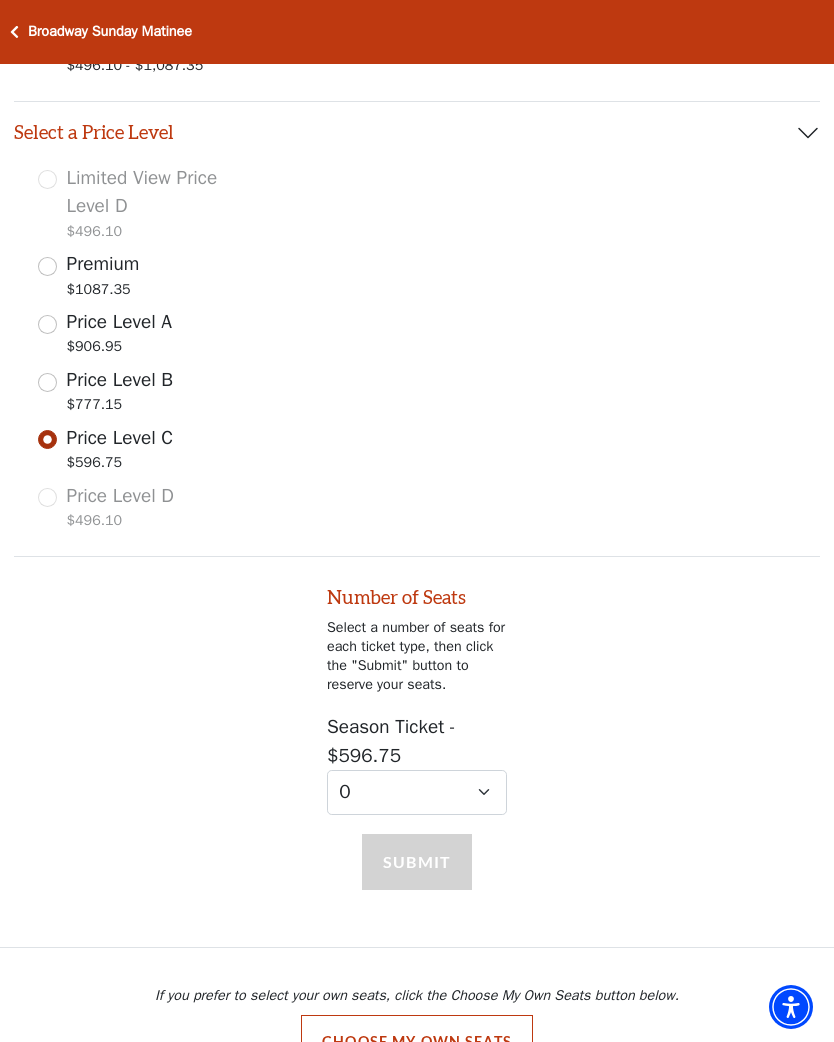 click on "Price Level D $496.10" at bounding box center [133, 510] 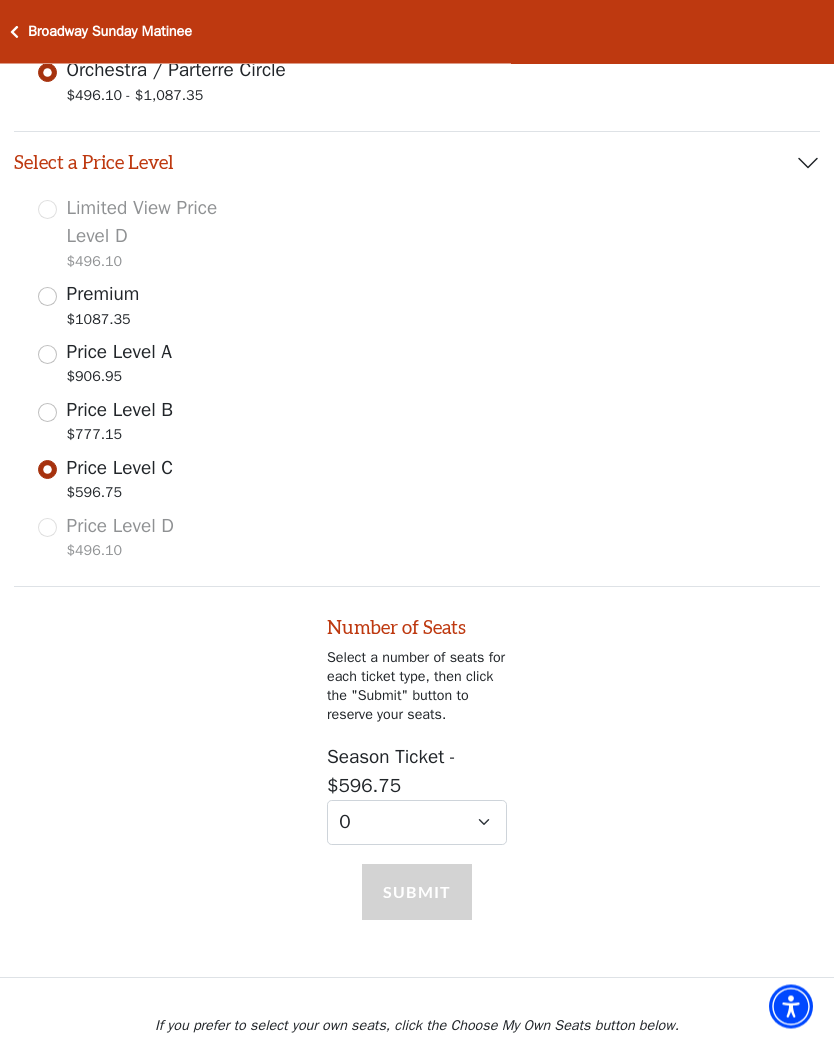 scroll, scrollTop: 642, scrollLeft: 0, axis: vertical 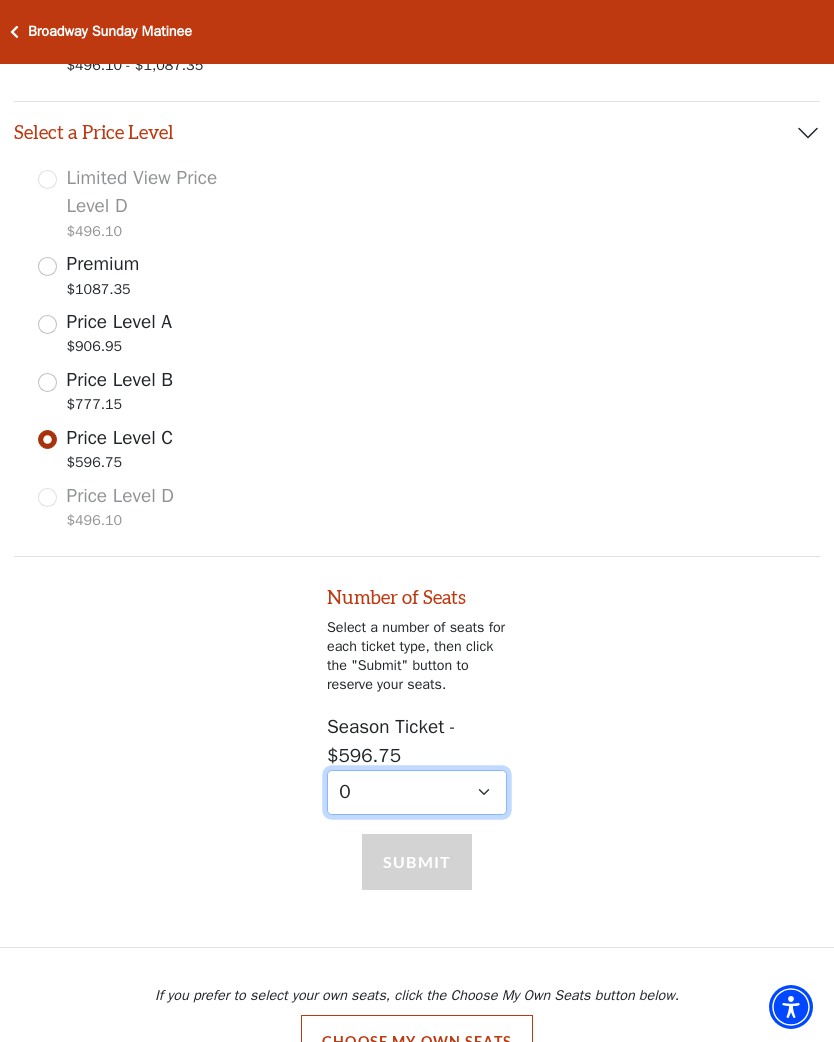 click on "0 1 2 3 4 5 6 7 8 9" at bounding box center [417, 792] 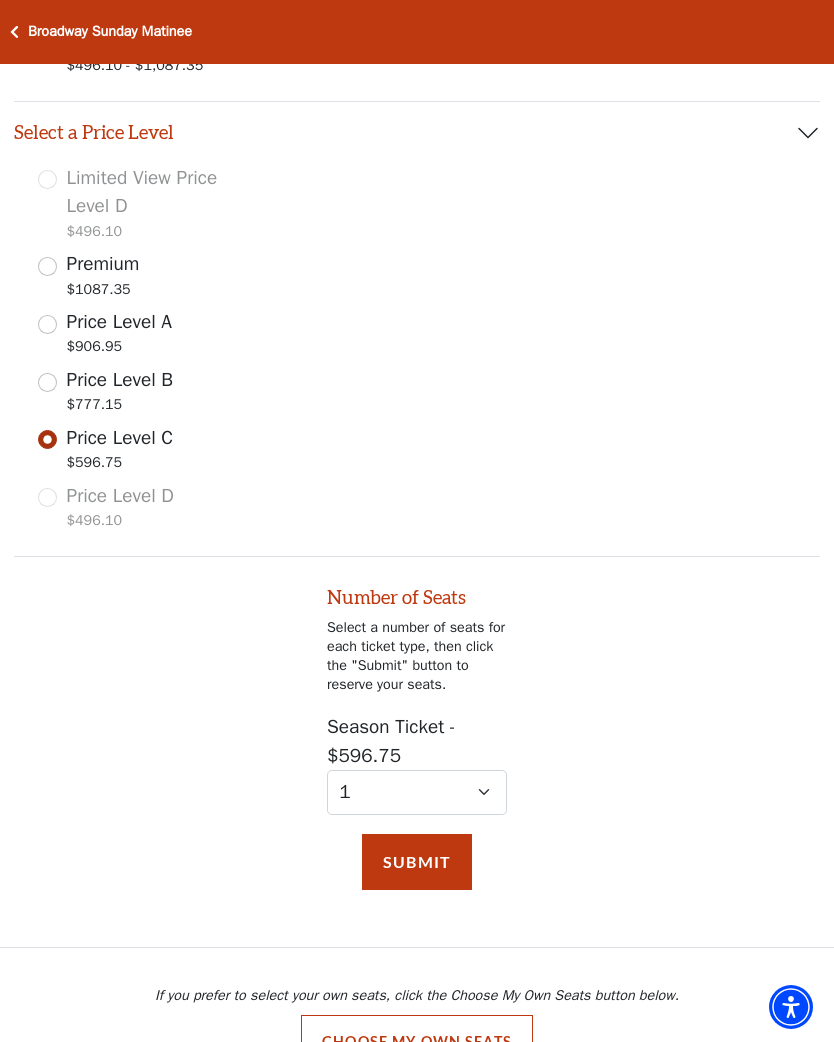 click on "Price Level A $906.95" at bounding box center [47, 324] 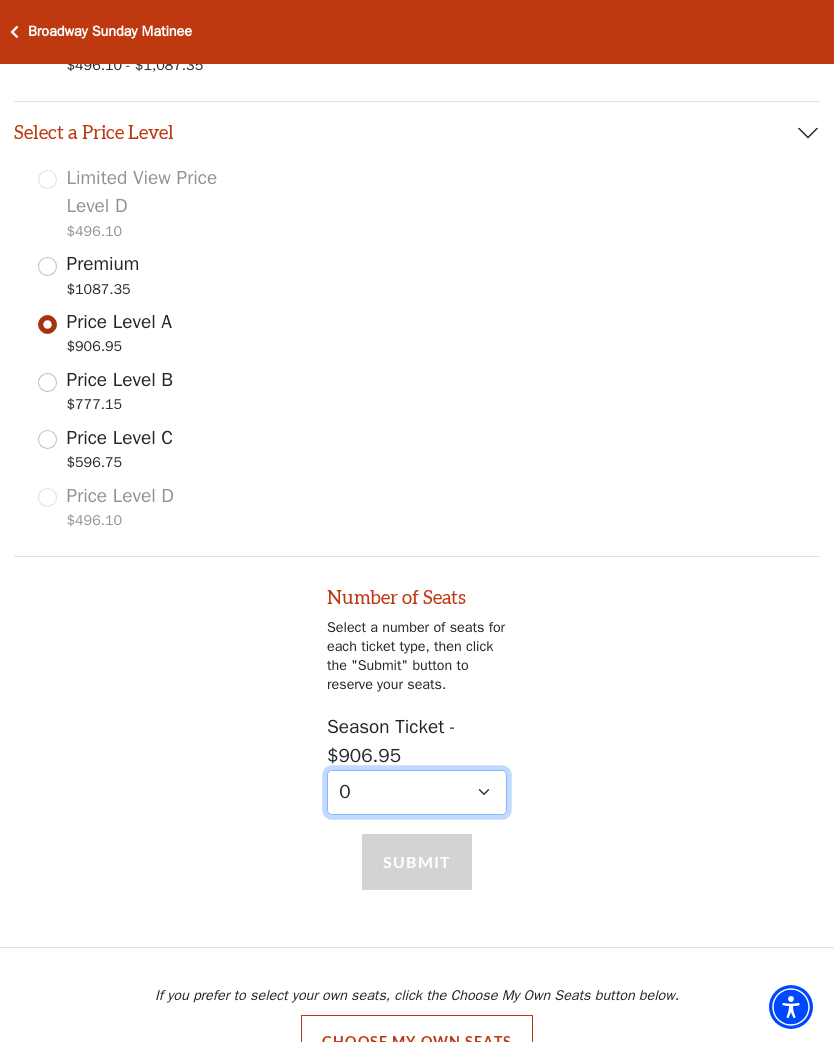 click on "0 1 2 3 4 5 6 7 8 9" at bounding box center [417, 792] 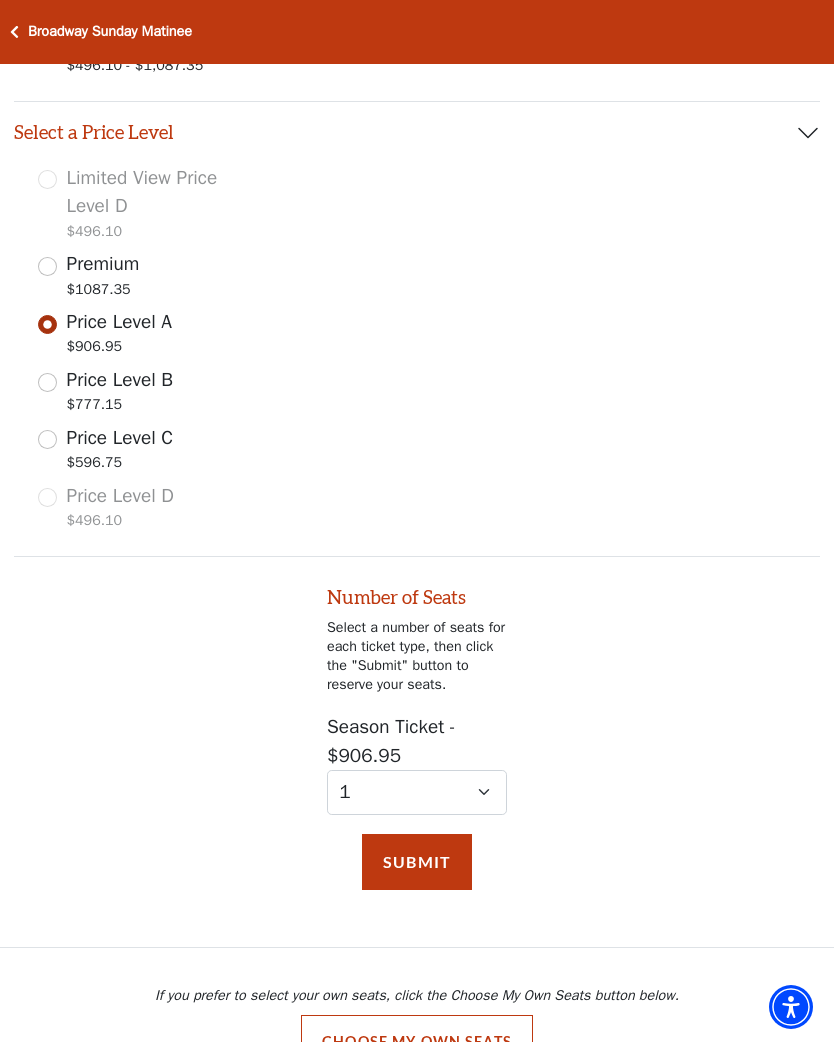 click on "Submit" at bounding box center [417, 862] 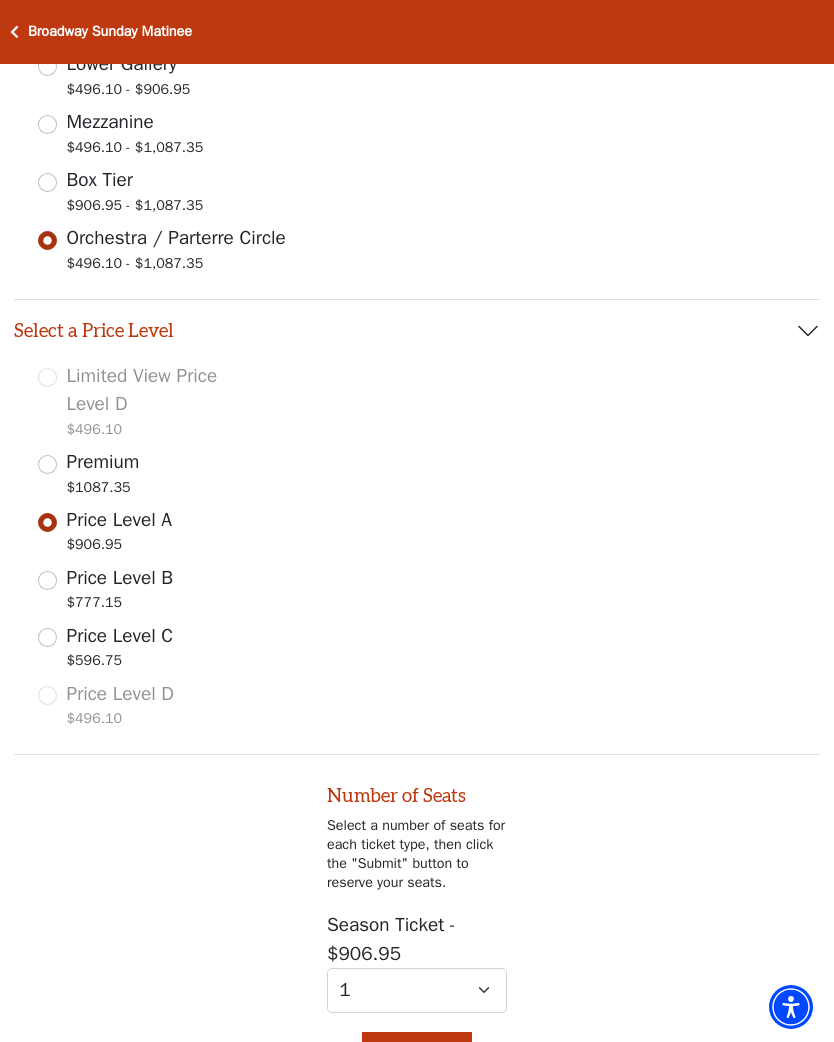 scroll, scrollTop: 748, scrollLeft: 0, axis: vertical 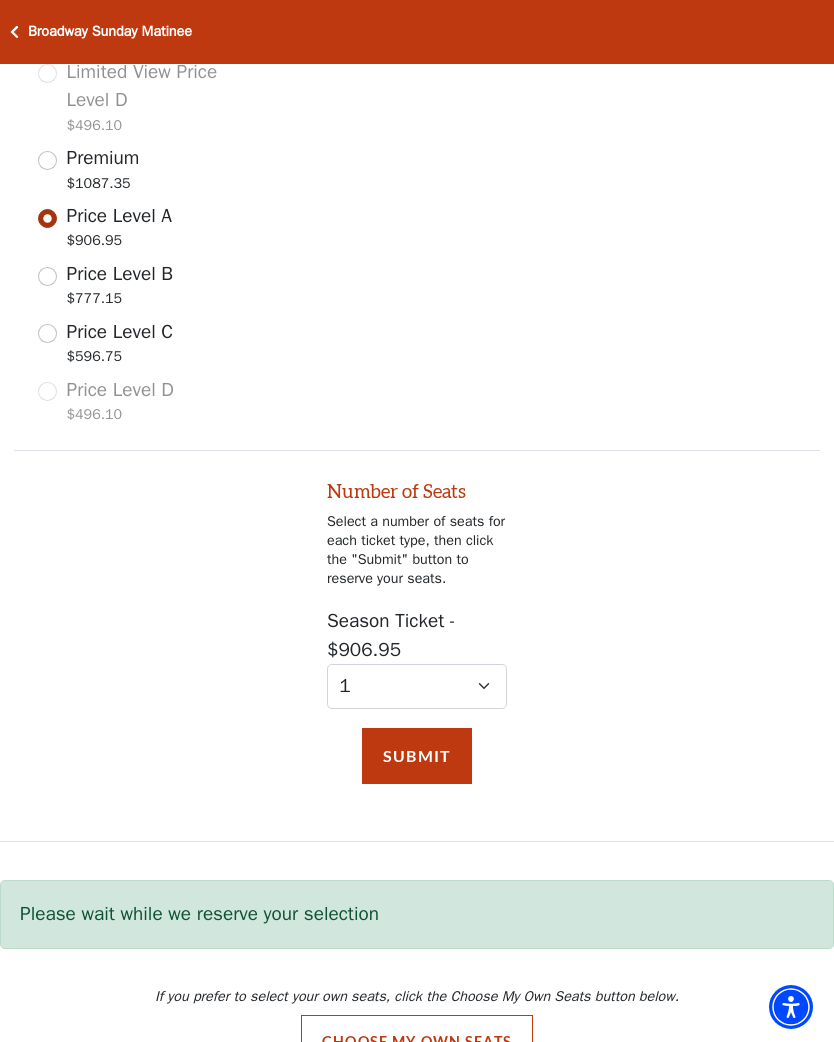click on "Choose My Own Seats" at bounding box center (417, 1042) 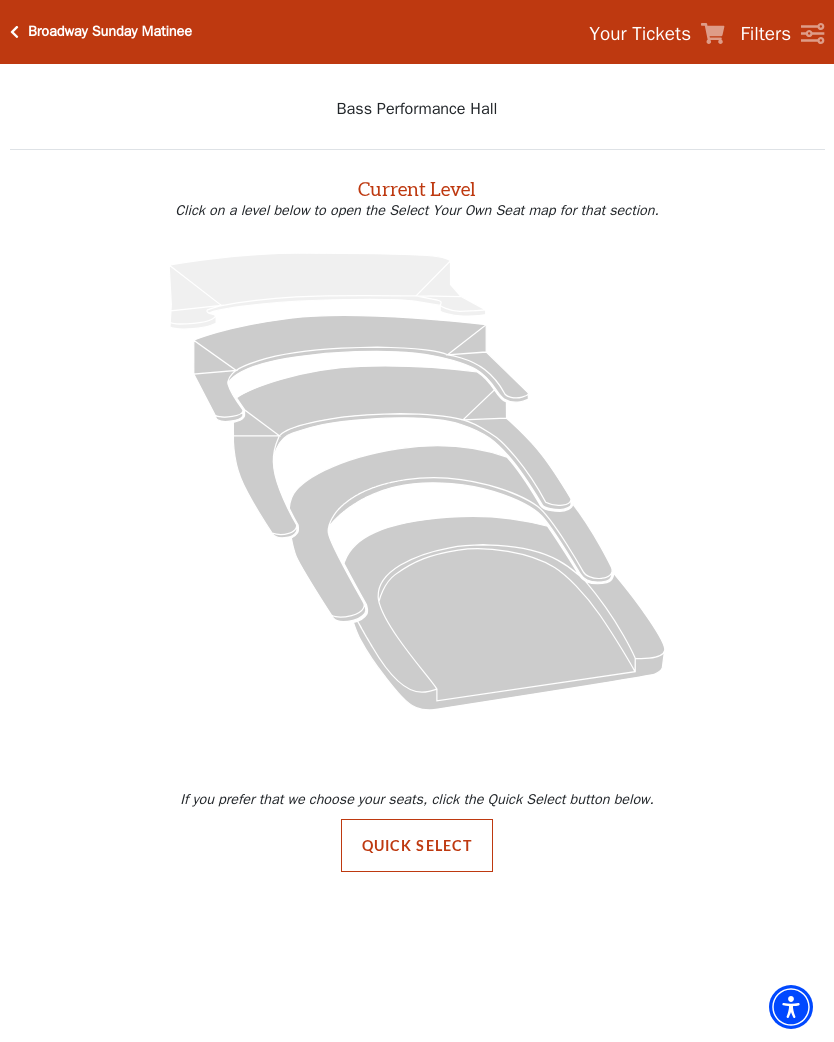 click 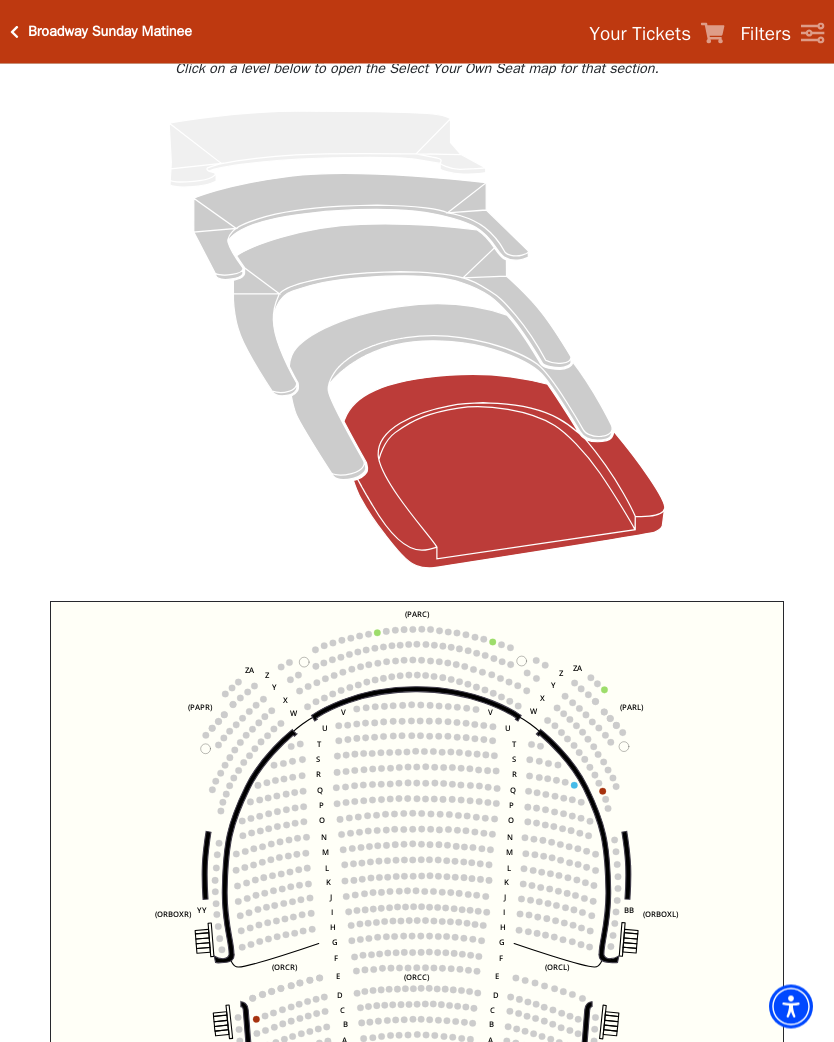 scroll, scrollTop: 175, scrollLeft: 0, axis: vertical 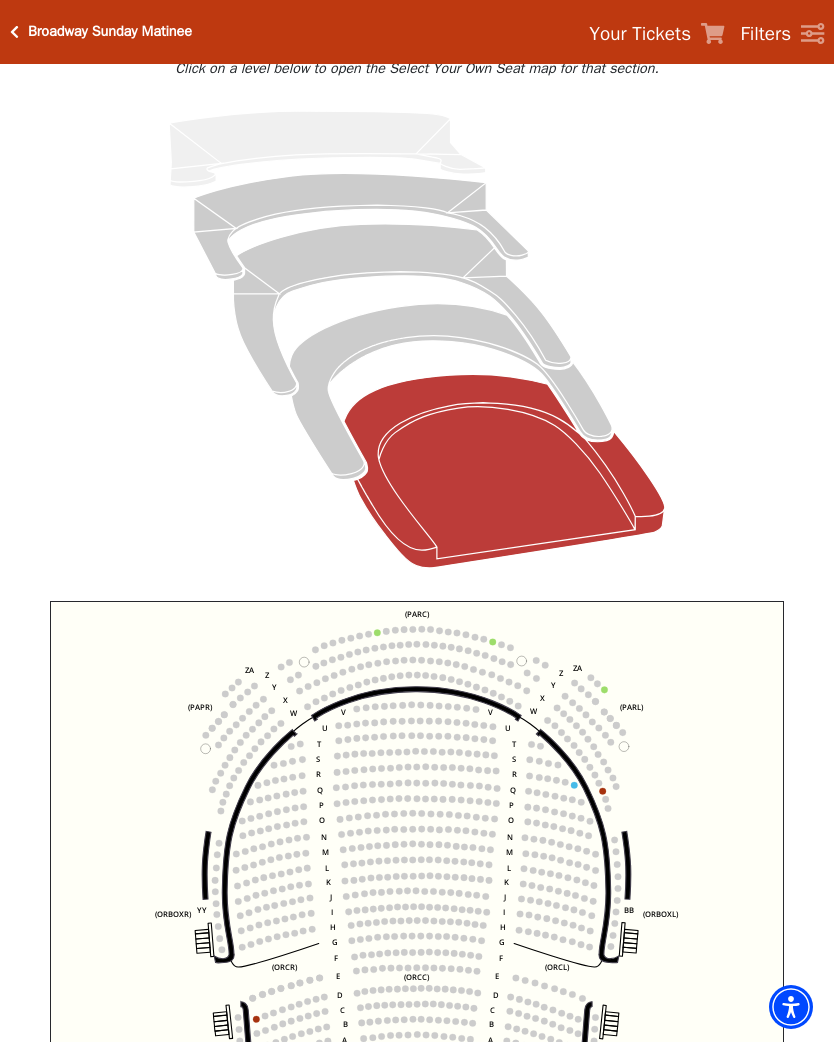click 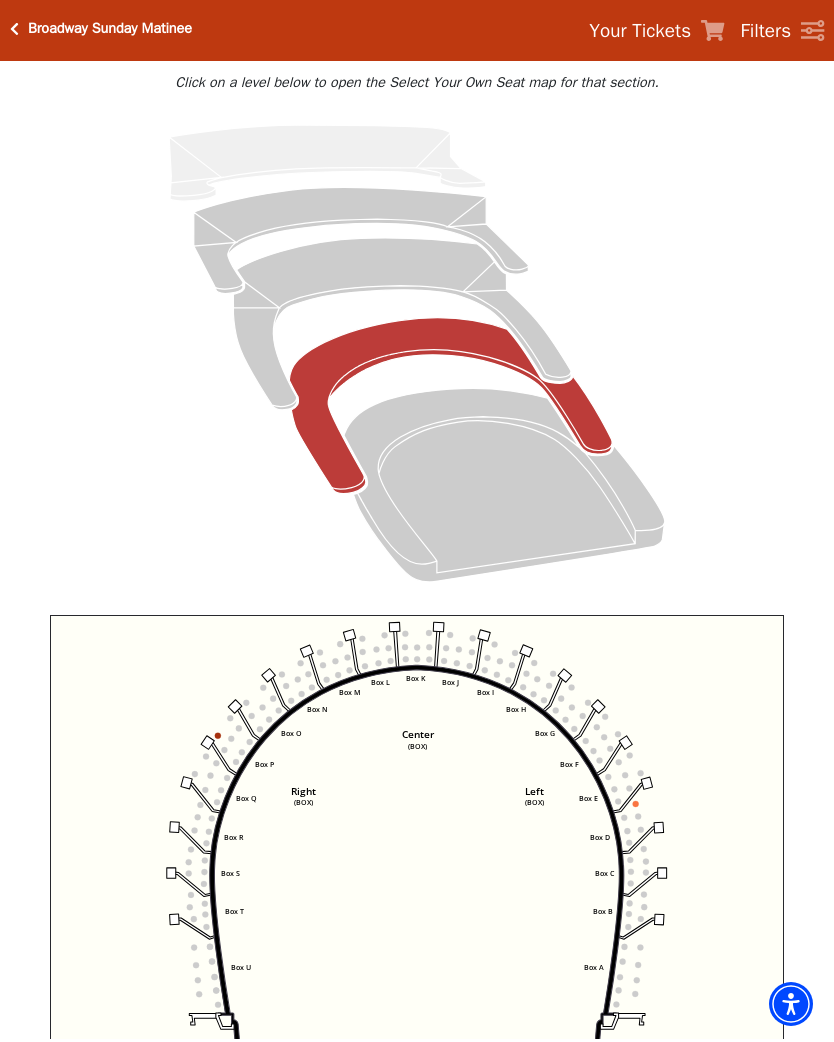 scroll, scrollTop: 161, scrollLeft: 0, axis: vertical 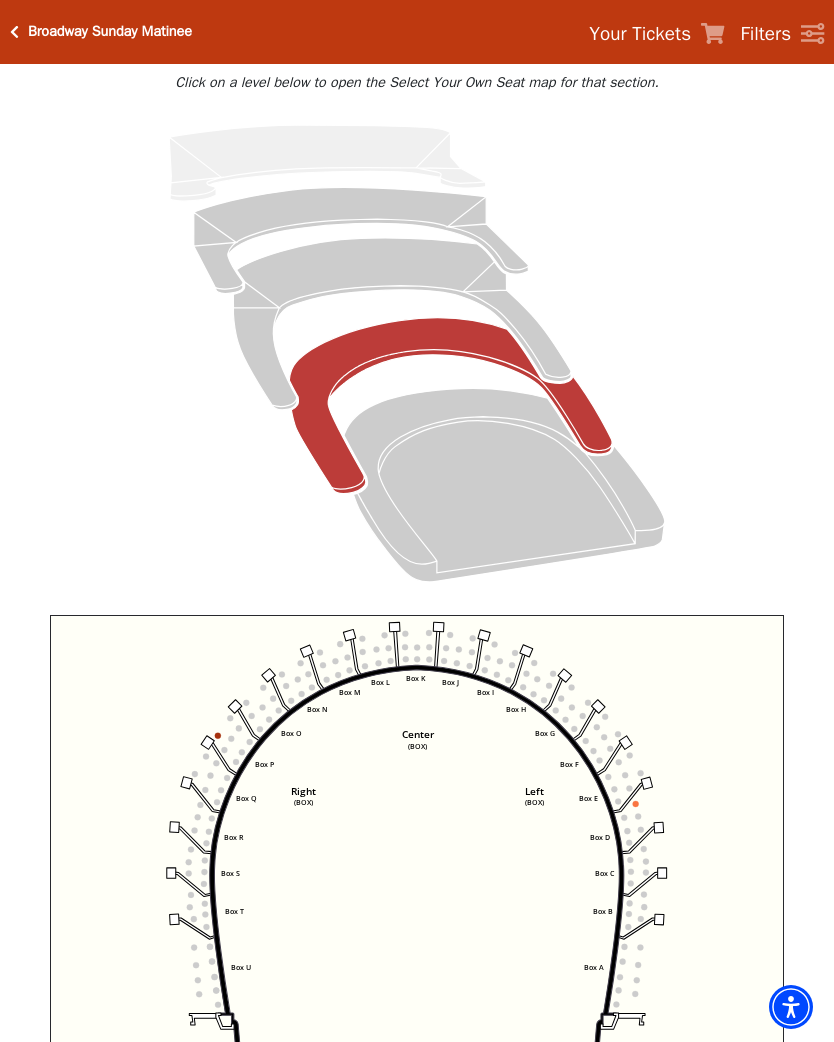 click 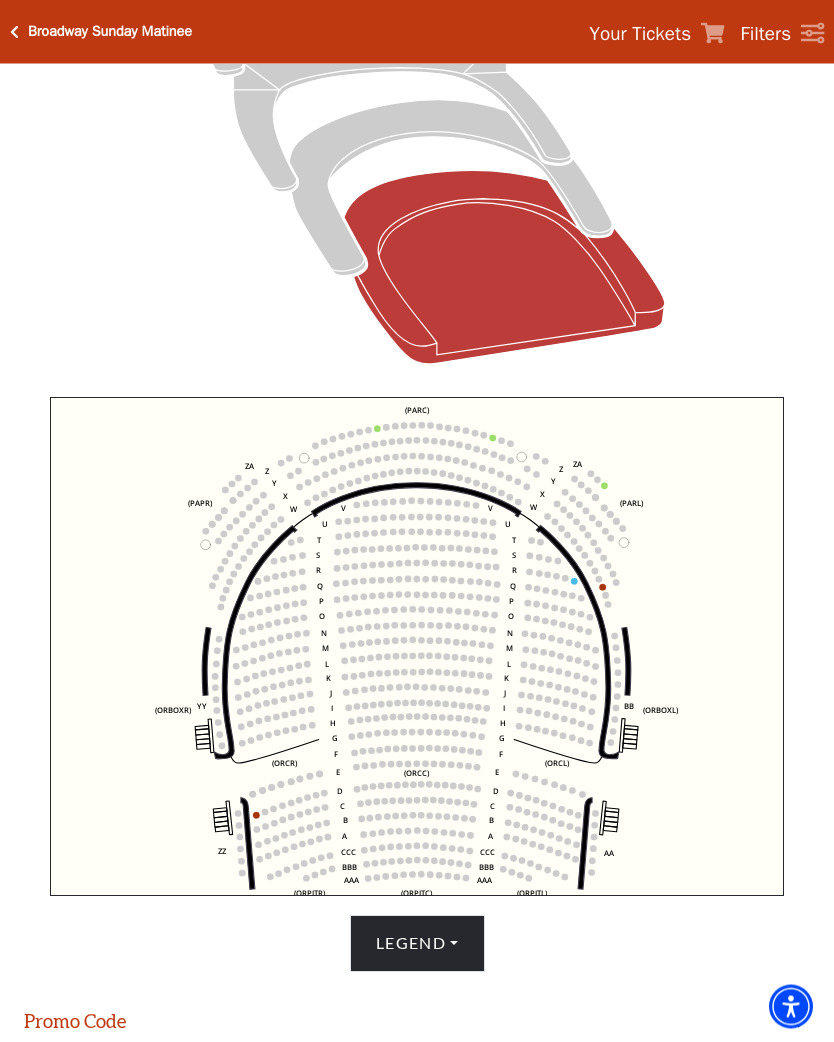 scroll, scrollTop: 379, scrollLeft: 0, axis: vertical 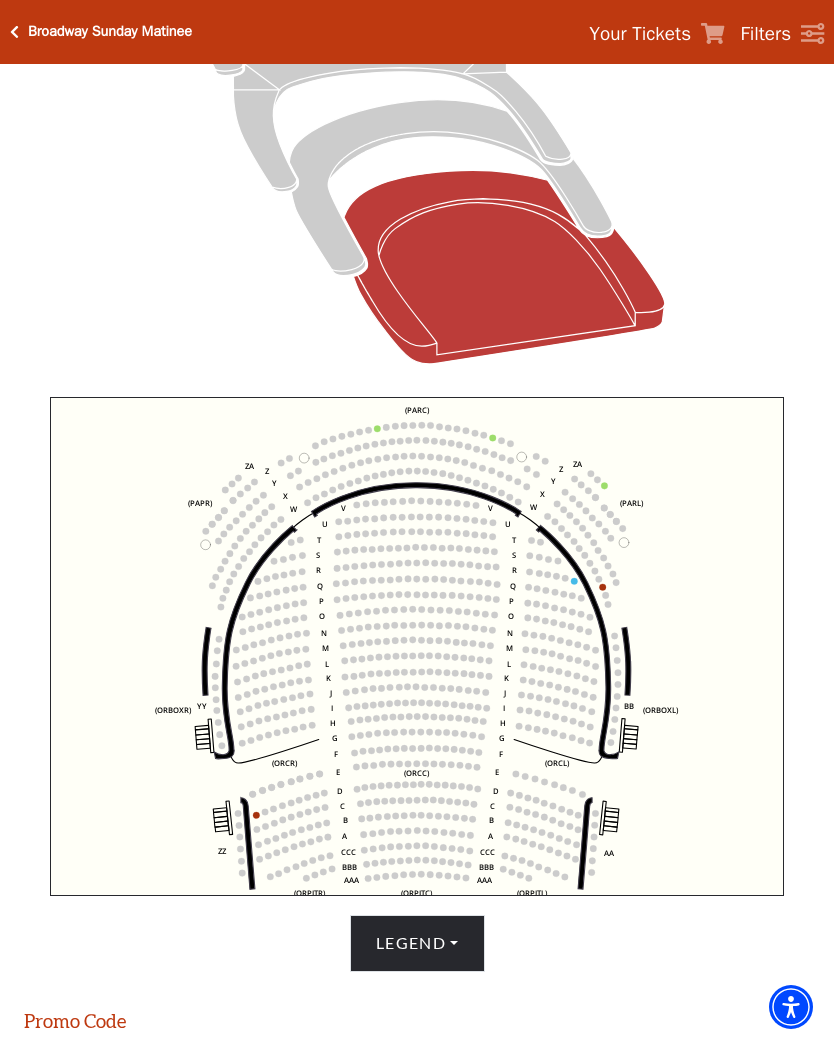 click on "Left   (ORPITL)   Right   (ORPITR)   Center   (ORPITC)   ZZ   AA   YY   BB   ZA   ZA   (ORCL)   (ORCR)   (ORCC)   (ORBOXL)   (ORBOXR)   (PARL)   (PAPR)   (PARC)   Z   Y   X   W   Z   Y   X   W   V   U   T   S   R   Q   P   O   N   M   L   K   J   I   H   G   F   E   D   C   B   A   CCC   BBB   AAA   V   U   T   S   R   Q   P   O   N   M   L   K   J   I   H   G   F   E   D   C   B   A   CCC   BBB   AAA" 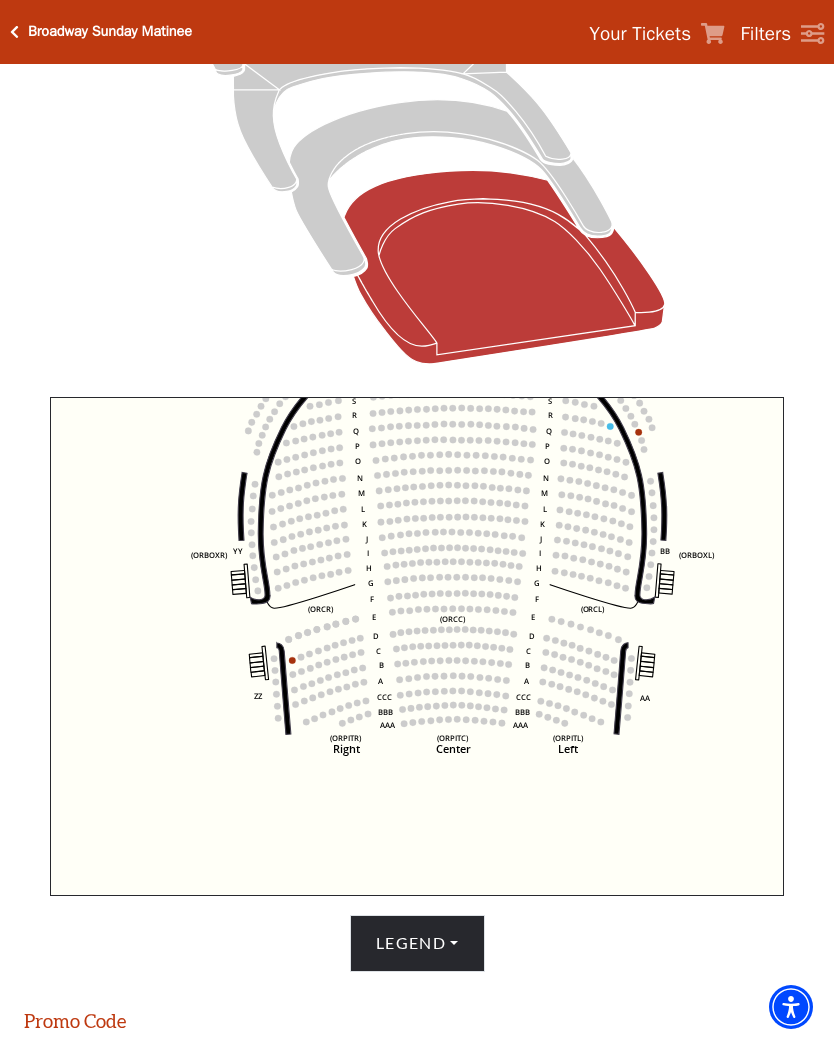 click on "Legend" at bounding box center (417, 943) 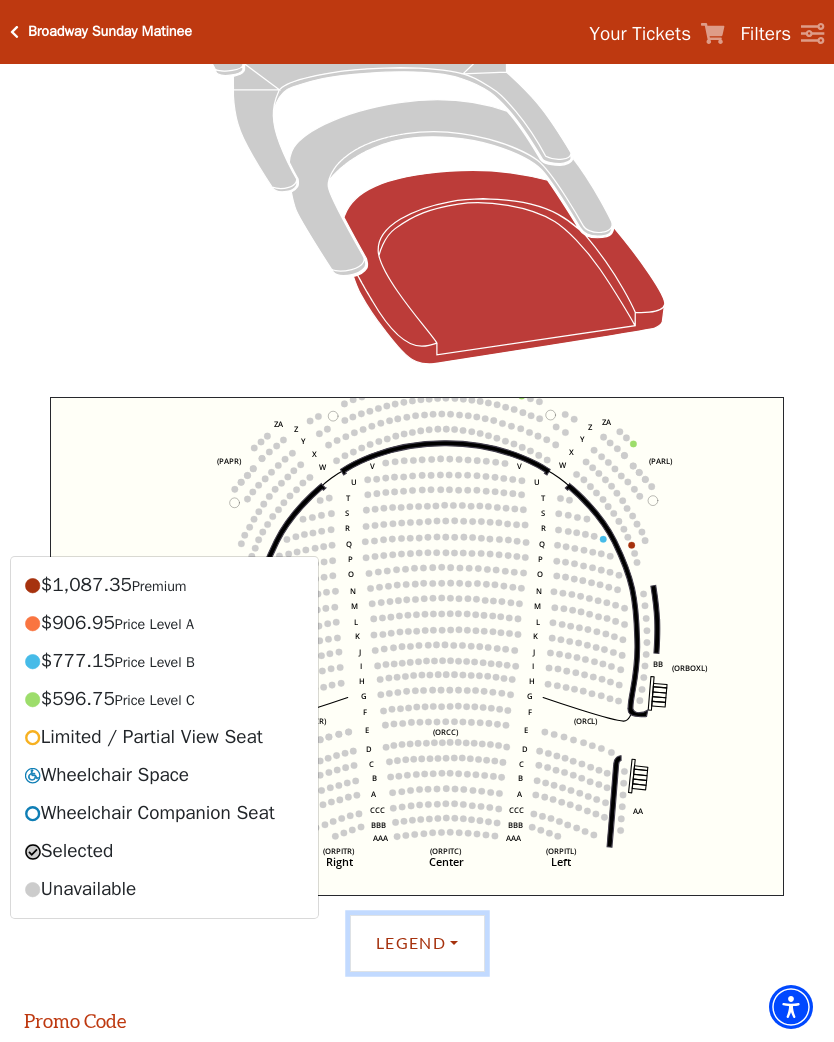 click 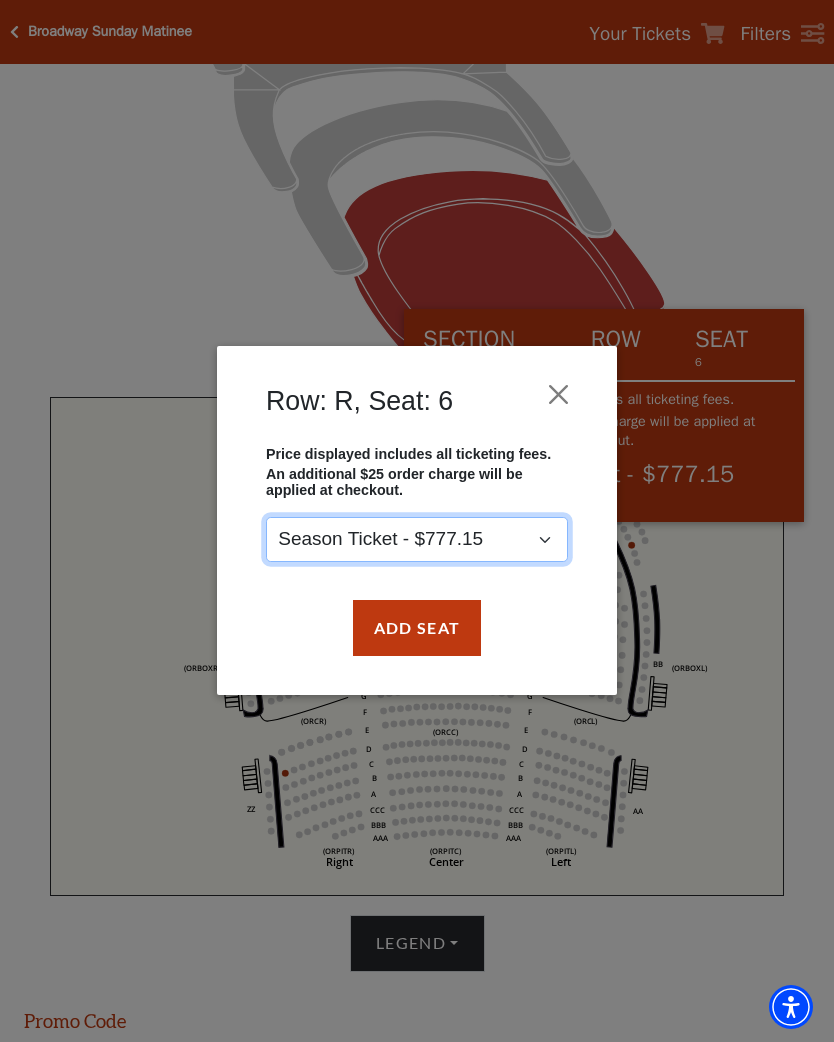 click on "Season Ticket - $777.15" at bounding box center [417, 540] 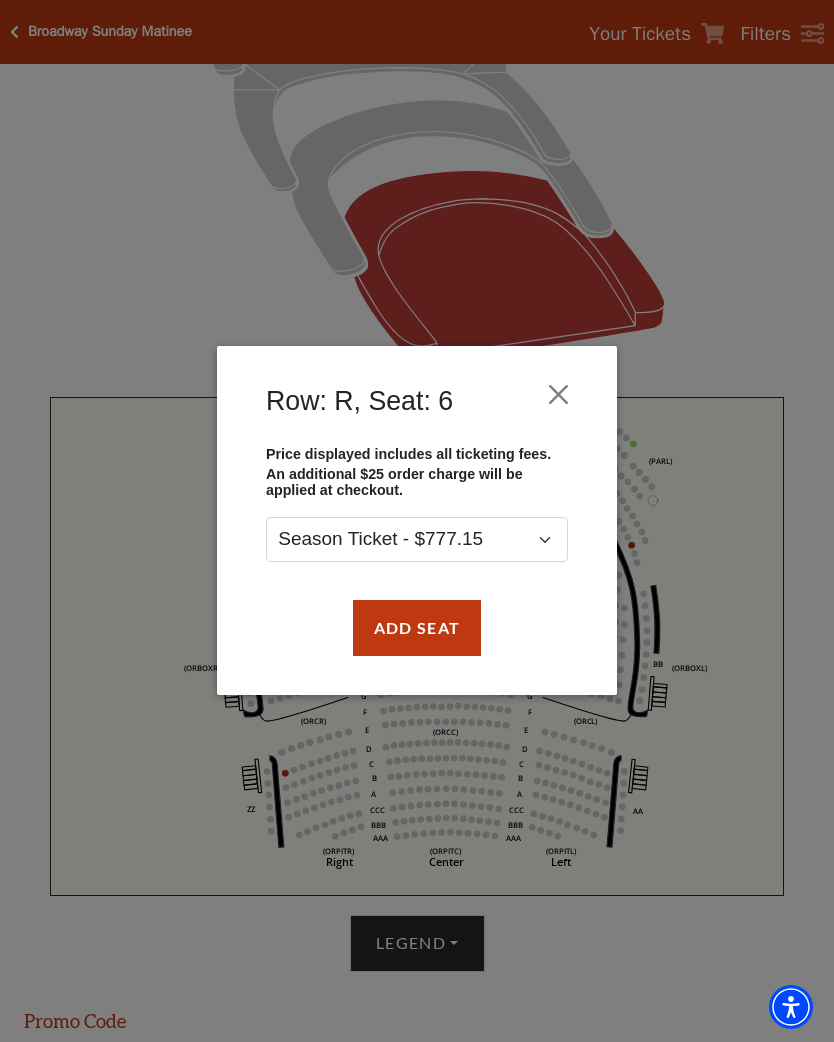 click on "Row: R, Seat: 6
Price displayed includes all ticketing fees.
An additional $25 order charge will be applied at checkout.
Season Ticket - $777.15
Add Seat" at bounding box center (417, 521) 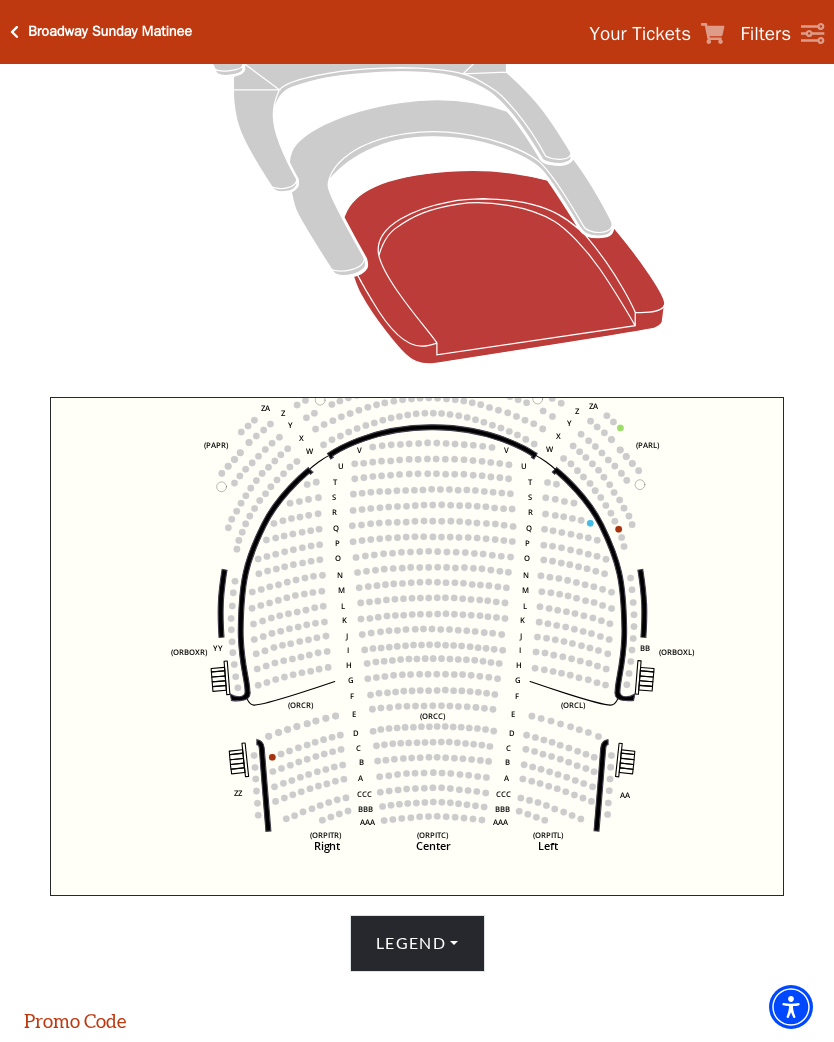 click on "Broadway Sunday Matinee   Your Tickets       Filters" at bounding box center (417, 32) 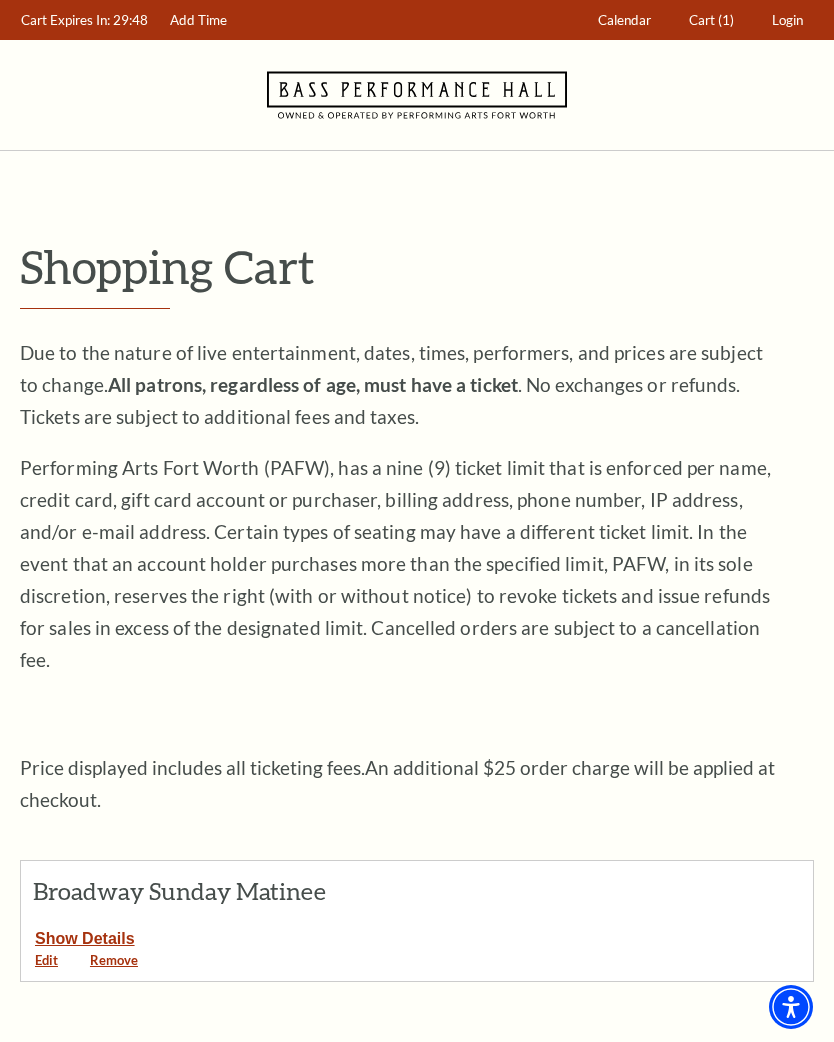 scroll, scrollTop: 0, scrollLeft: 0, axis: both 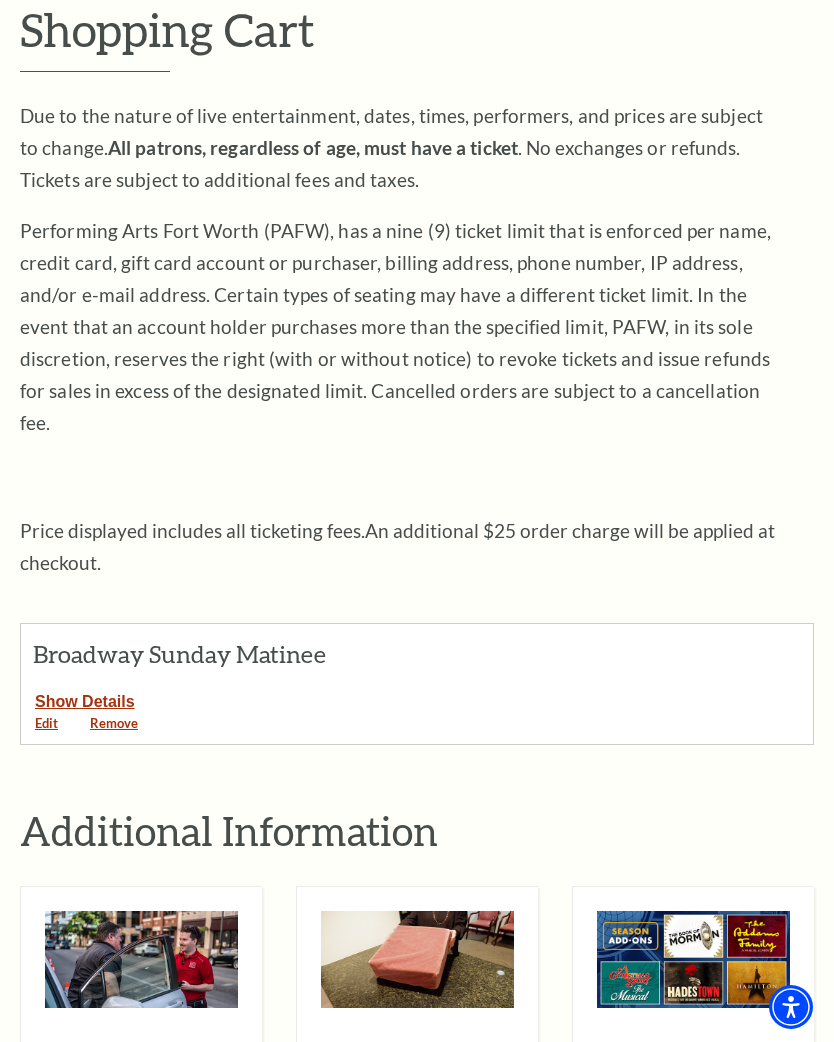 click on "Show Details" at bounding box center (85, 698) 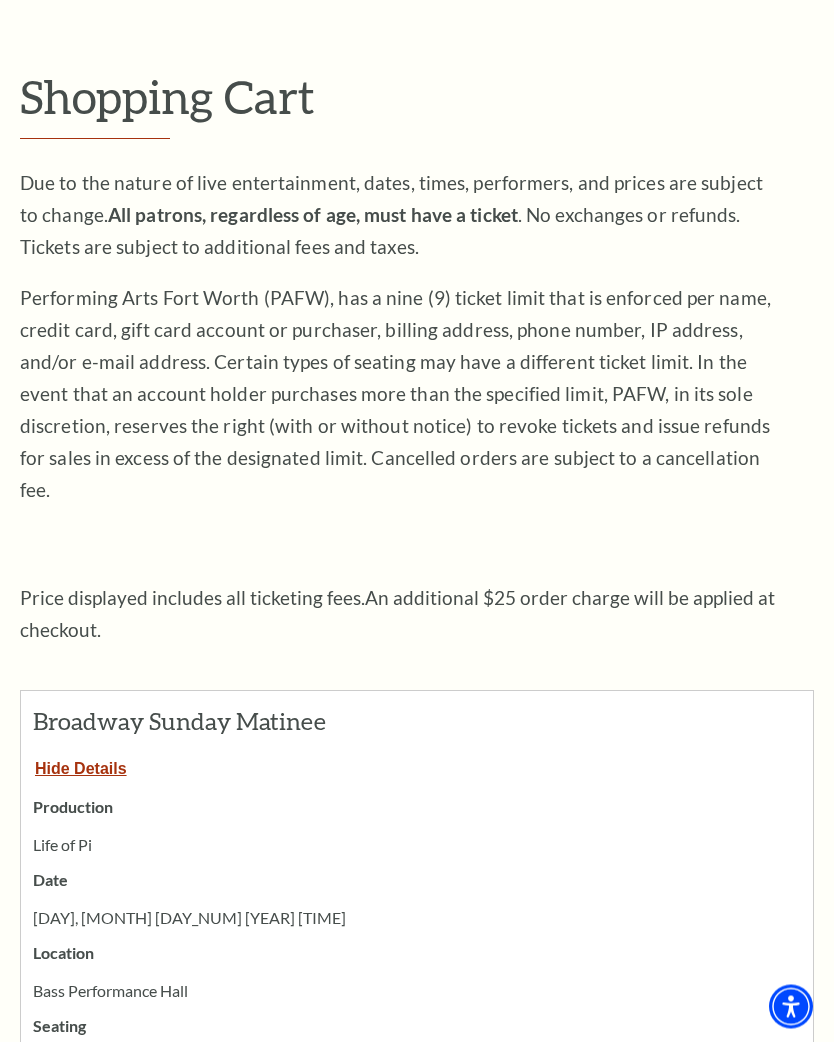 scroll, scrollTop: 0, scrollLeft: 0, axis: both 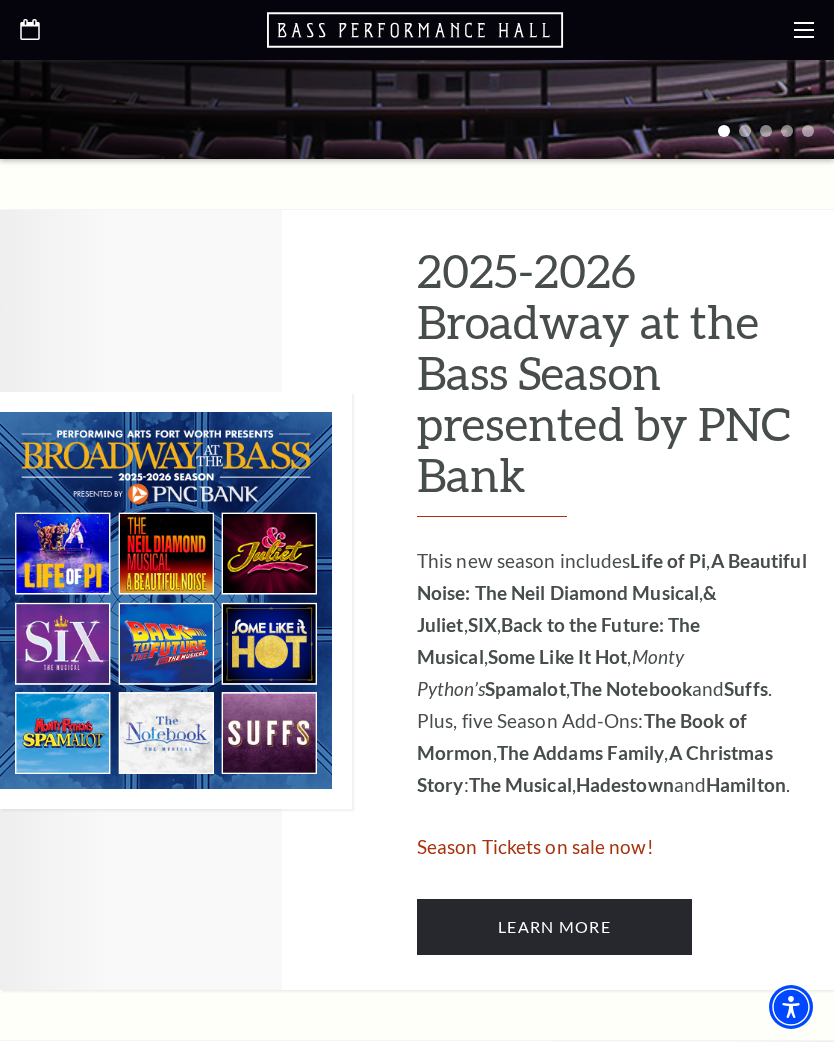 click on "Season Tickets on sale now!" at bounding box center [535, 846] 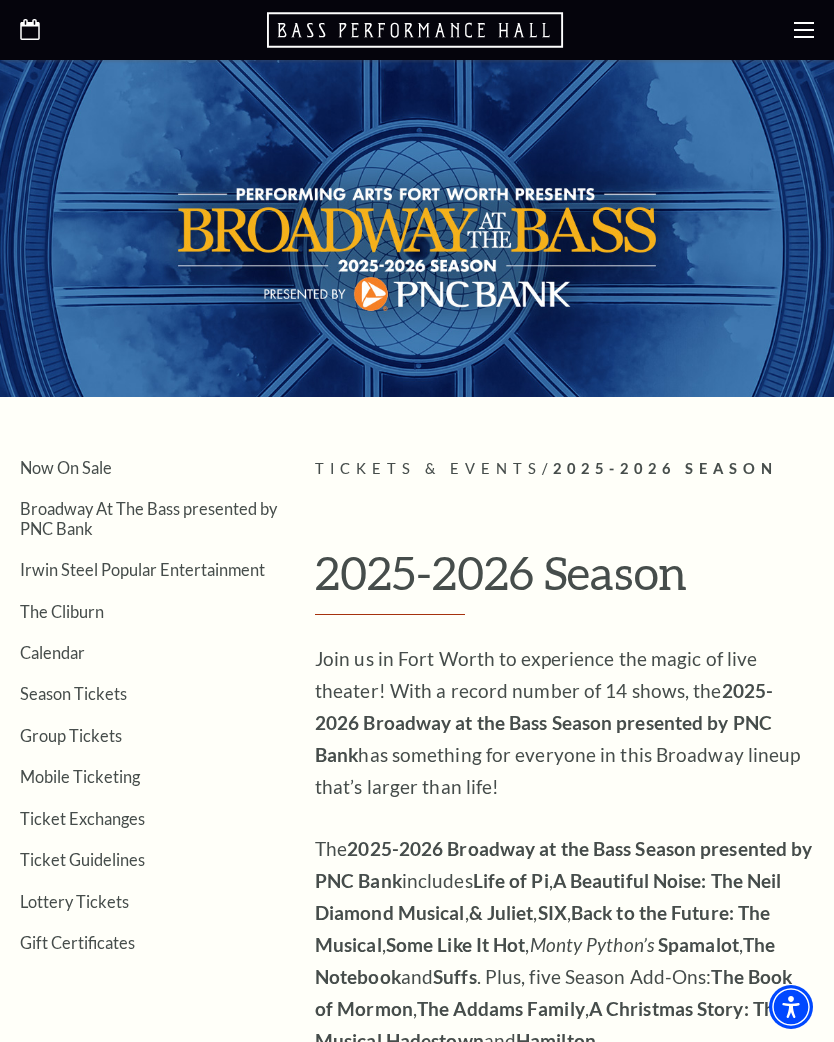 scroll, scrollTop: 0, scrollLeft: 0, axis: both 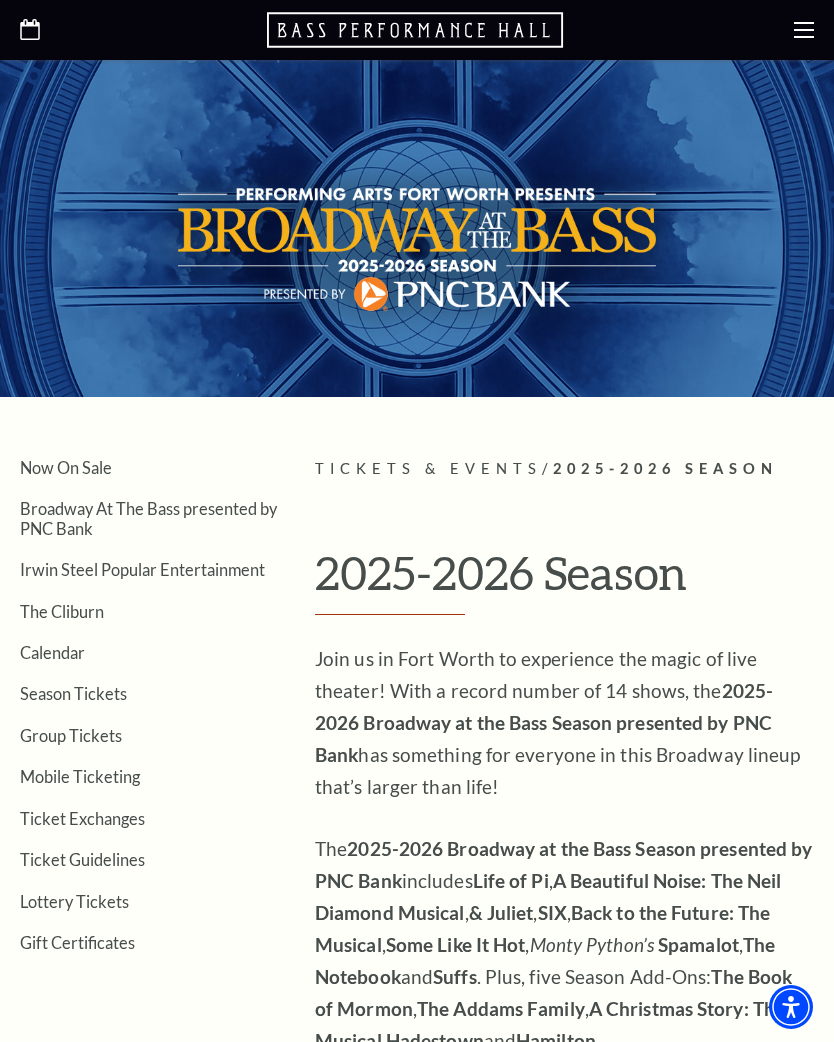click on "Season Tickets" at bounding box center [73, 693] 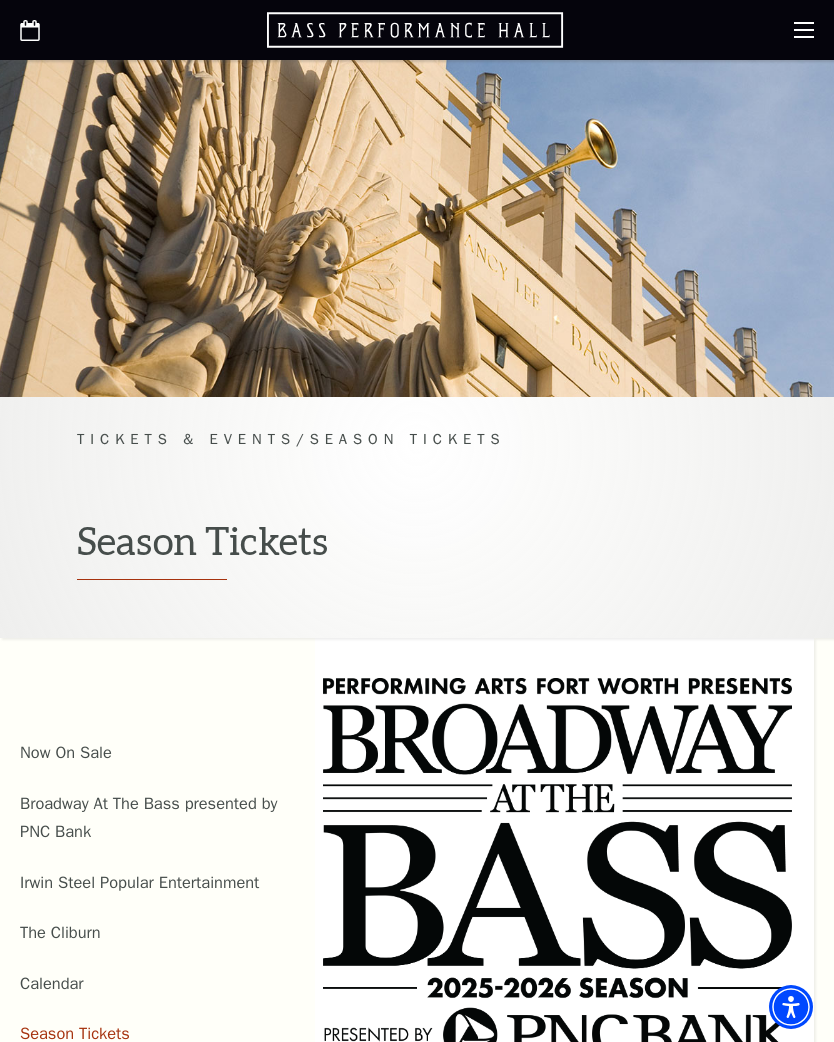 scroll, scrollTop: 0, scrollLeft: 0, axis: both 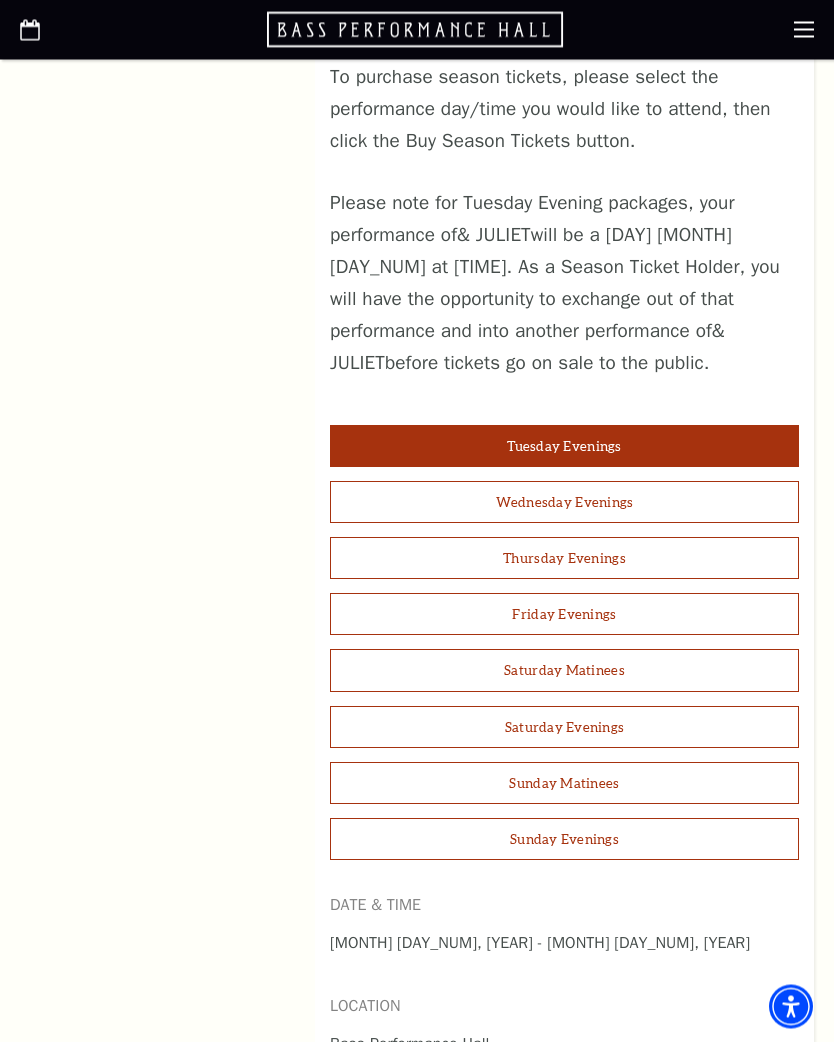 click on "Wednesday Evenings" at bounding box center [564, 503] 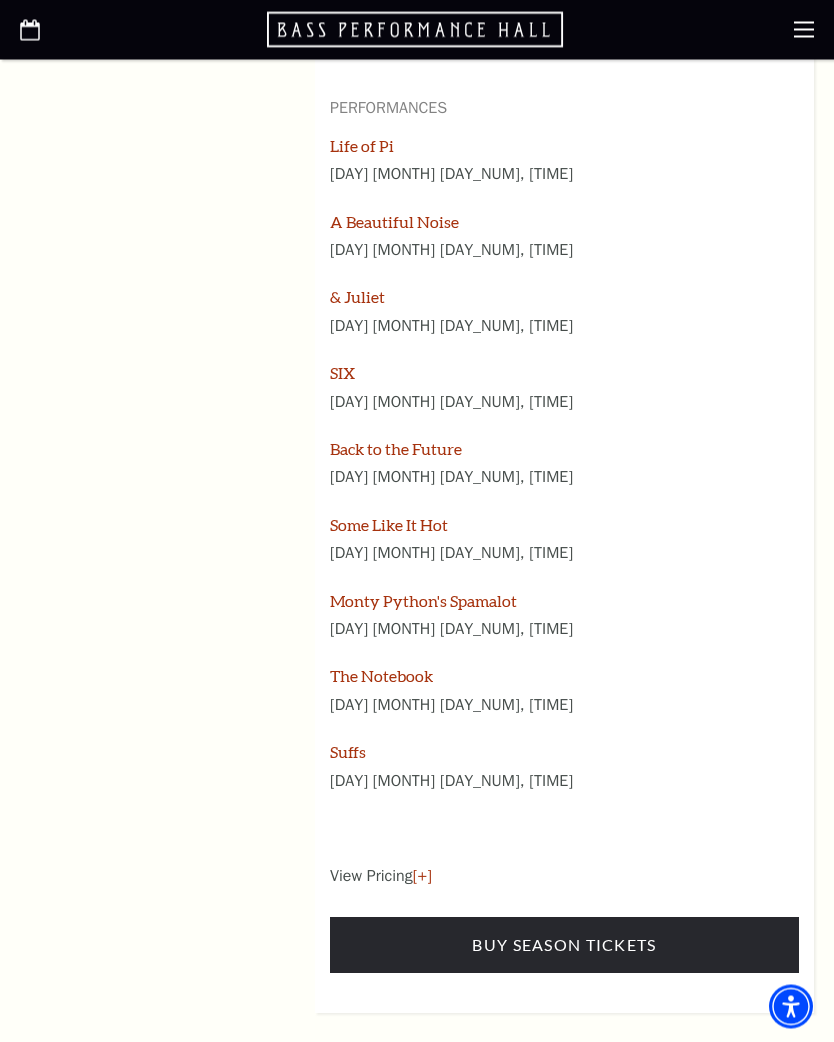 scroll, scrollTop: 2420, scrollLeft: 0, axis: vertical 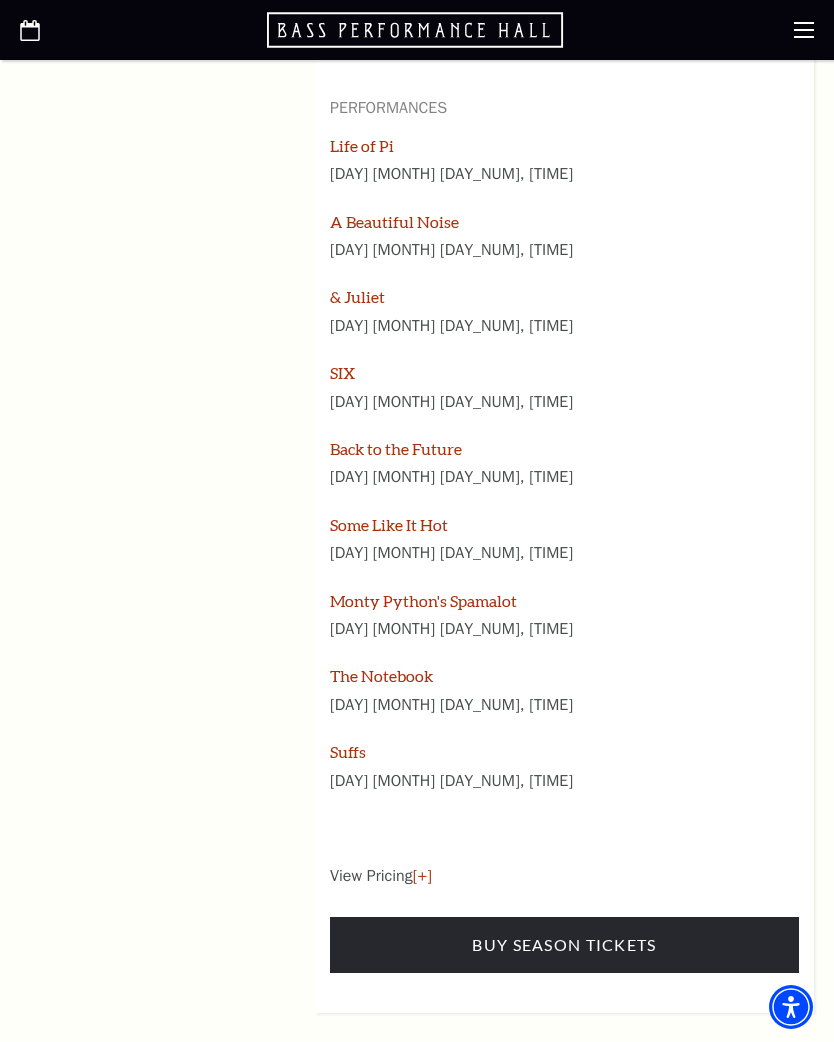 click on "Buy Season Tickets" at bounding box center (564, 945) 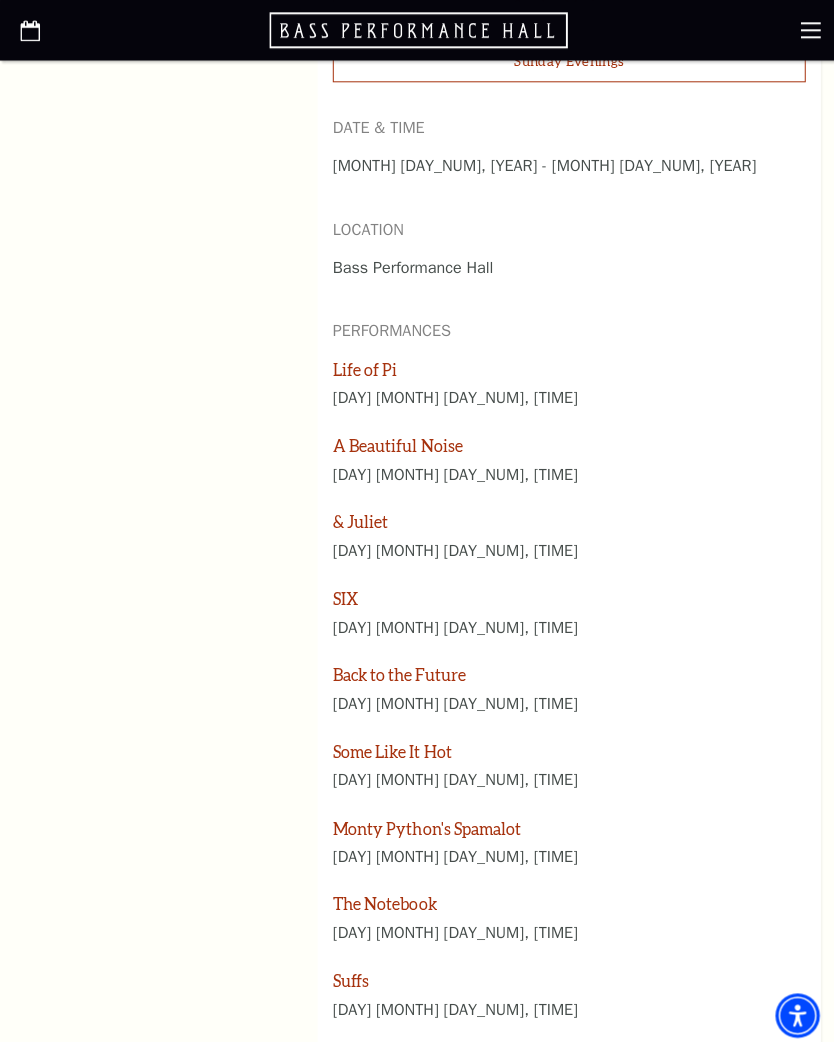 scroll, scrollTop: 2200, scrollLeft: 0, axis: vertical 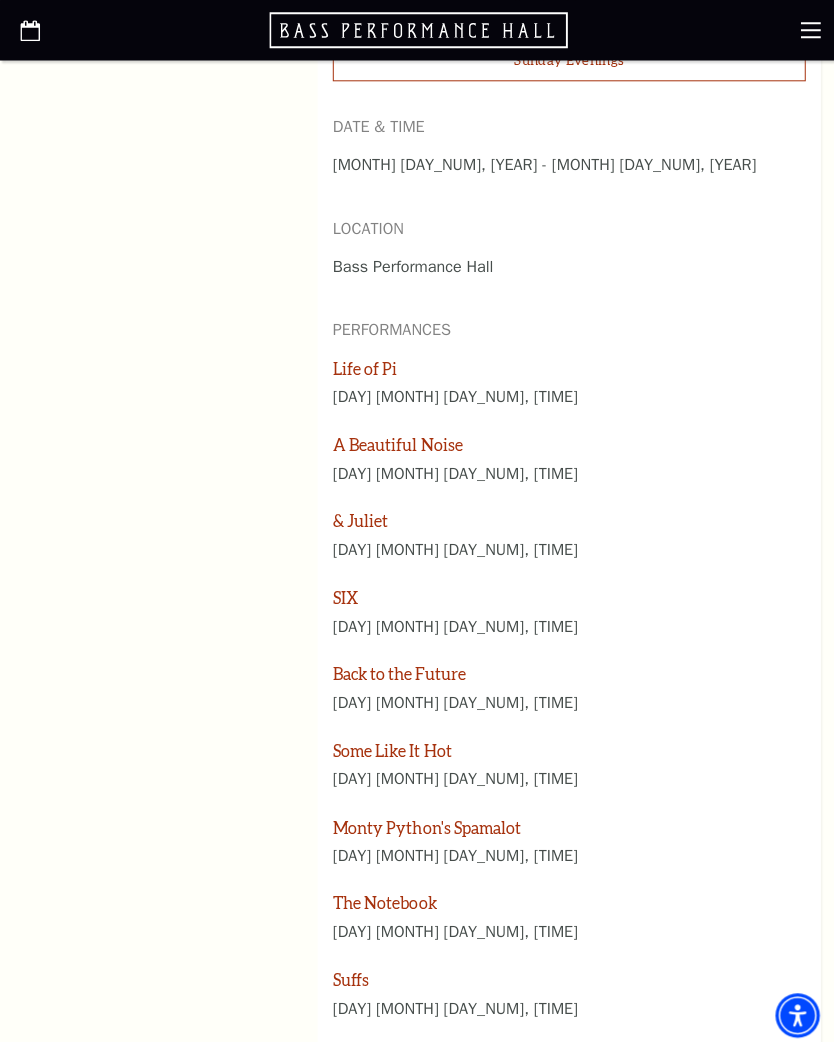 click on "SIX" at bounding box center (342, 592) 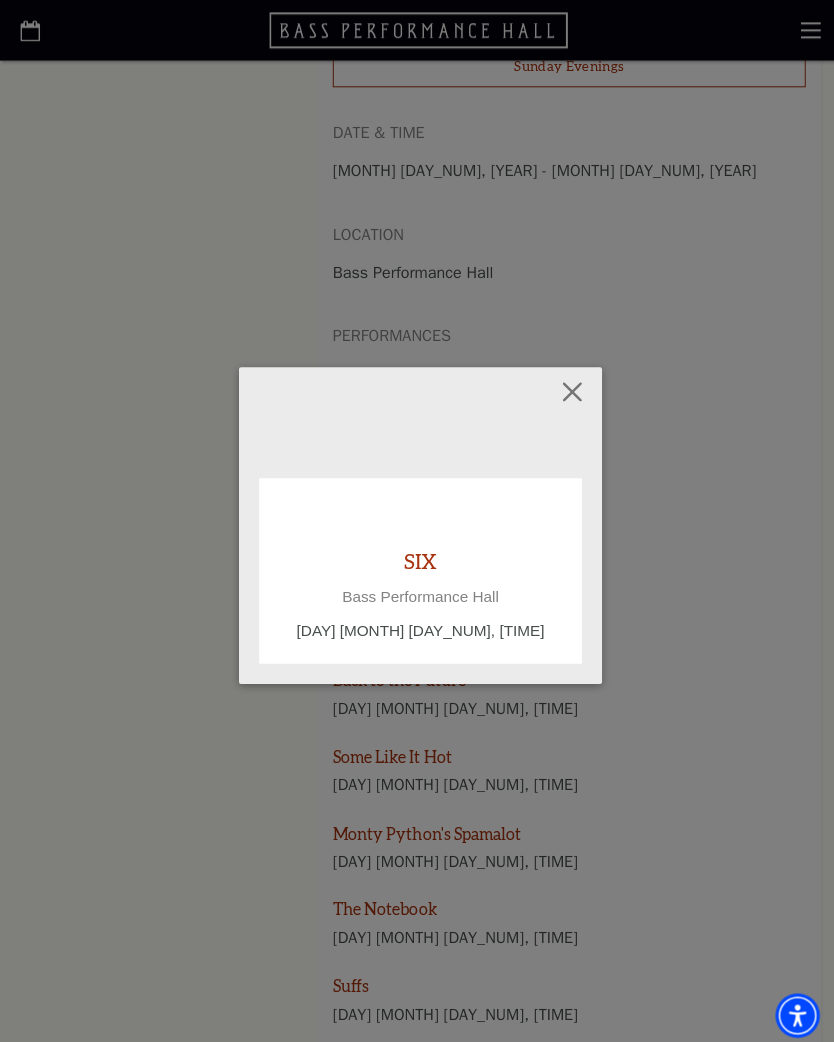 scroll, scrollTop: 2198, scrollLeft: 0, axis: vertical 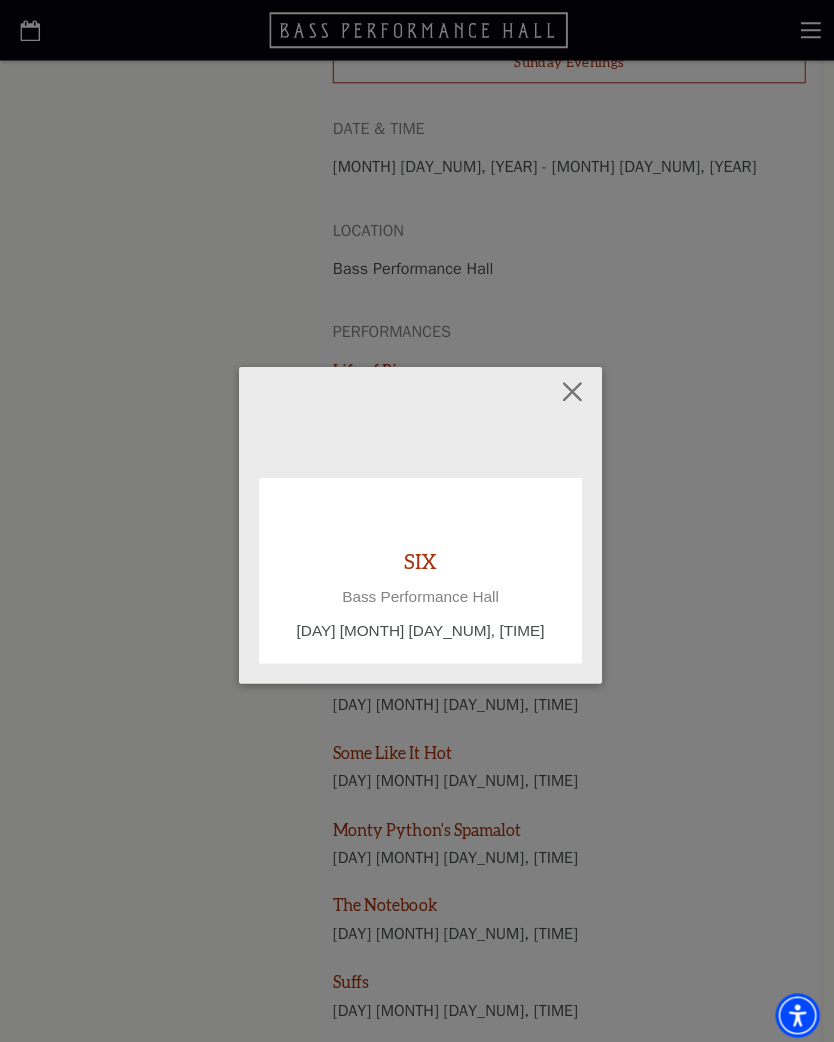 click at bounding box center (568, 389) 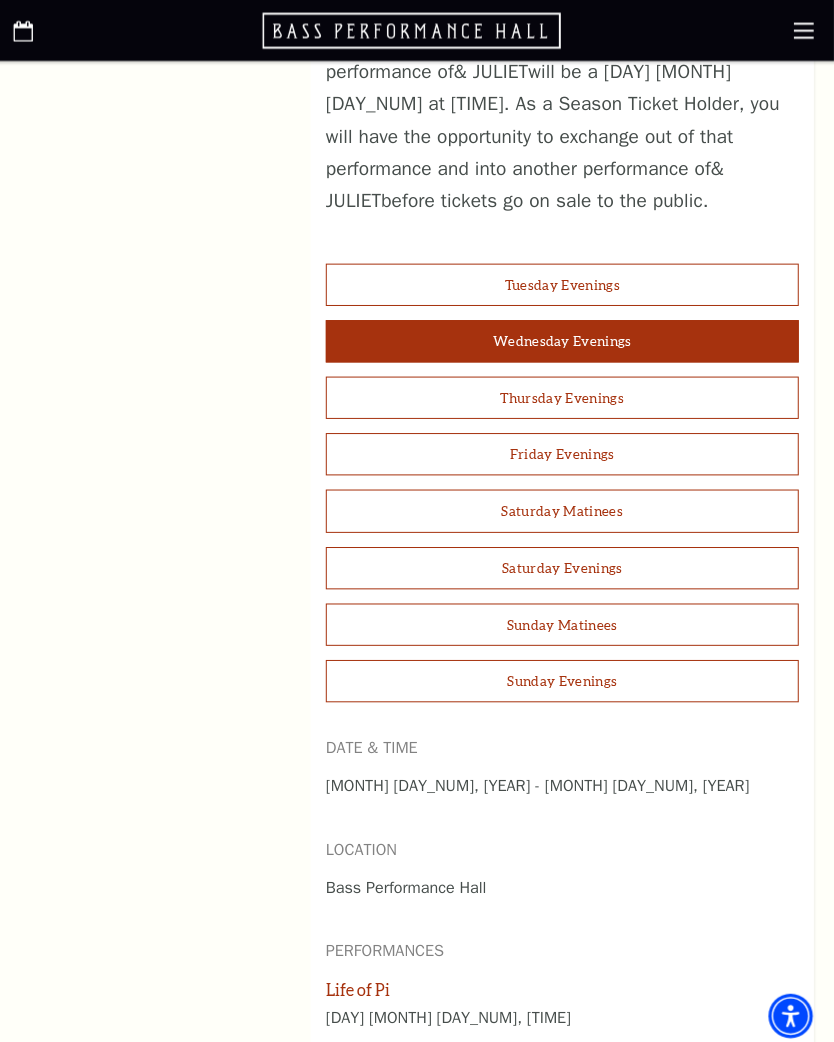 scroll, scrollTop: 1583, scrollLeft: 0, axis: vertical 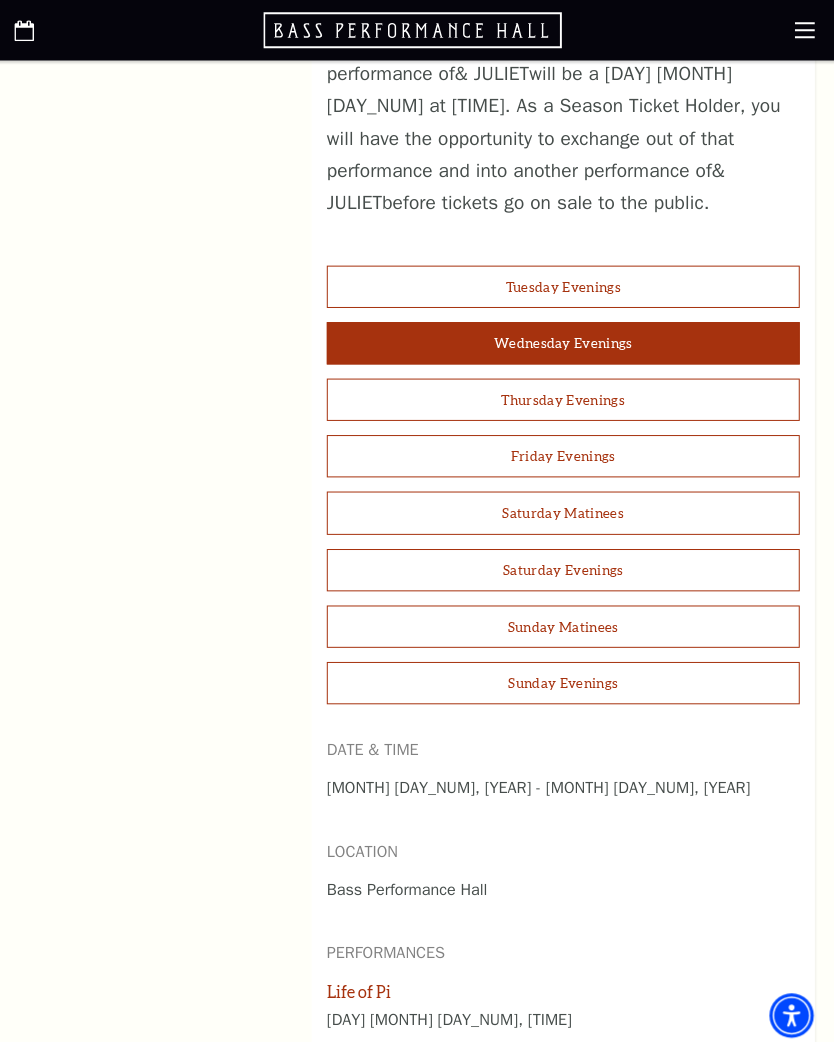 click on "Sunday Matinees" at bounding box center (564, 621) 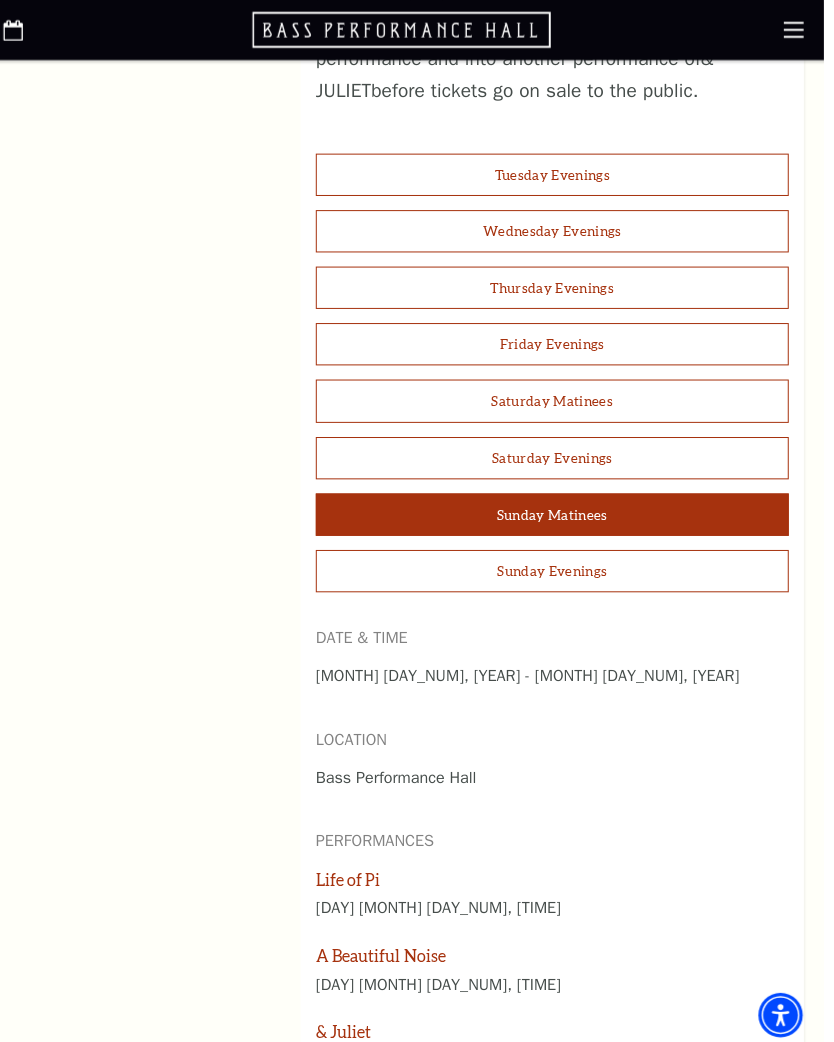 scroll, scrollTop: 1673, scrollLeft: 0, axis: vertical 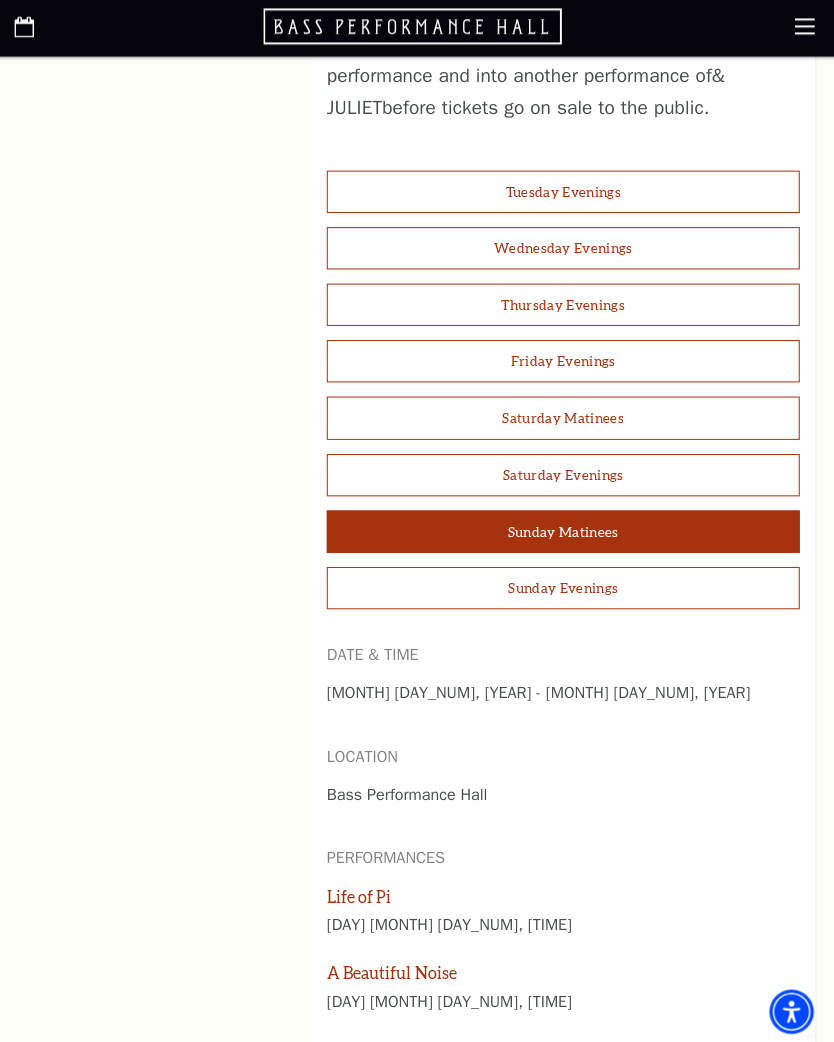 click on "Wednesday Evenings" at bounding box center [564, 250] 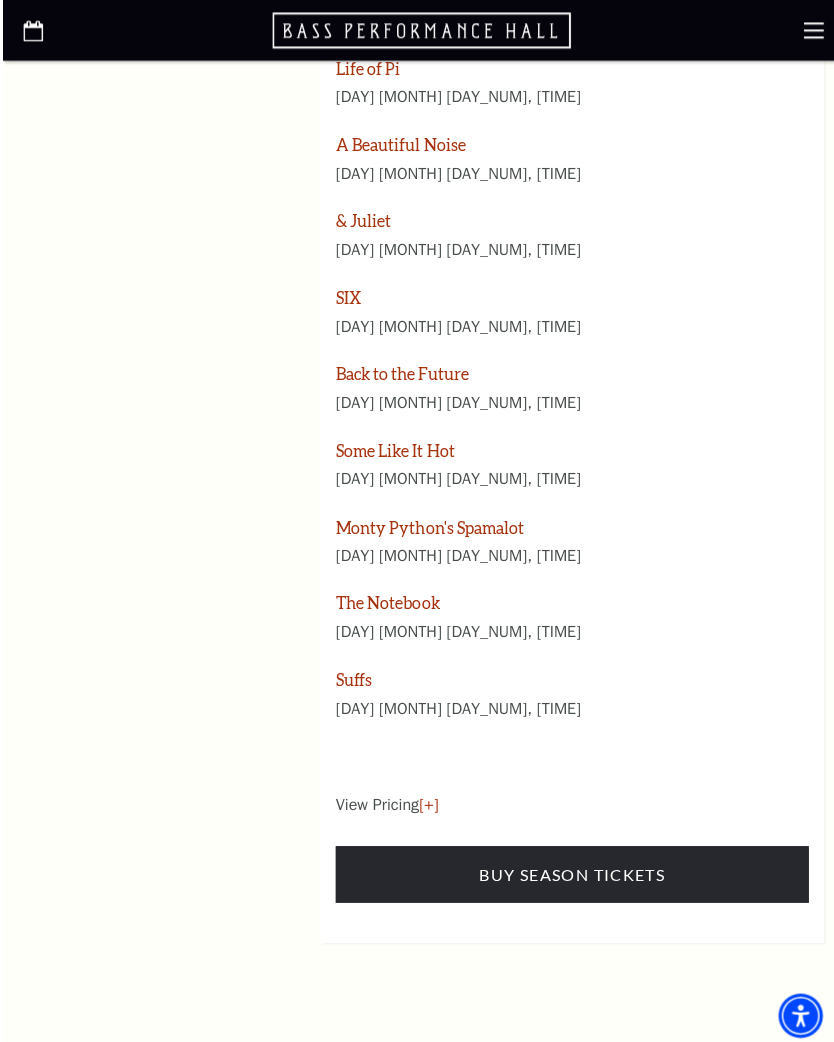 scroll, scrollTop: 2520, scrollLeft: 0, axis: vertical 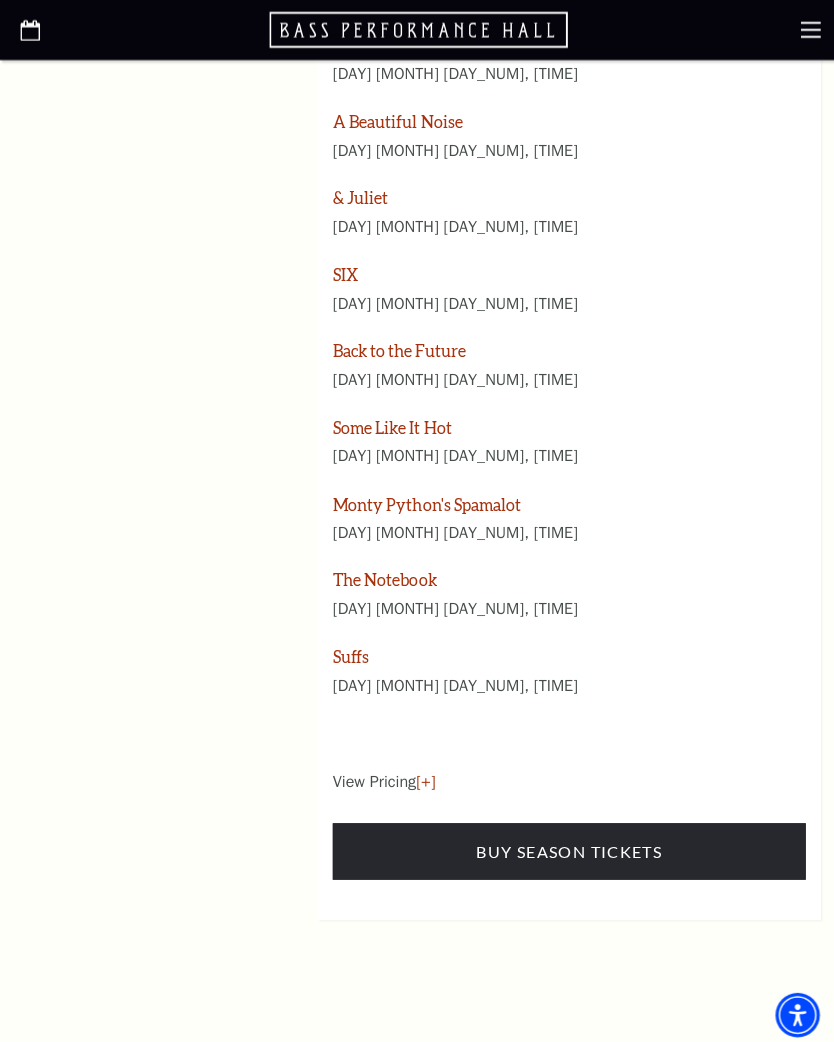 click on "Buy Season Tickets" at bounding box center (564, 845) 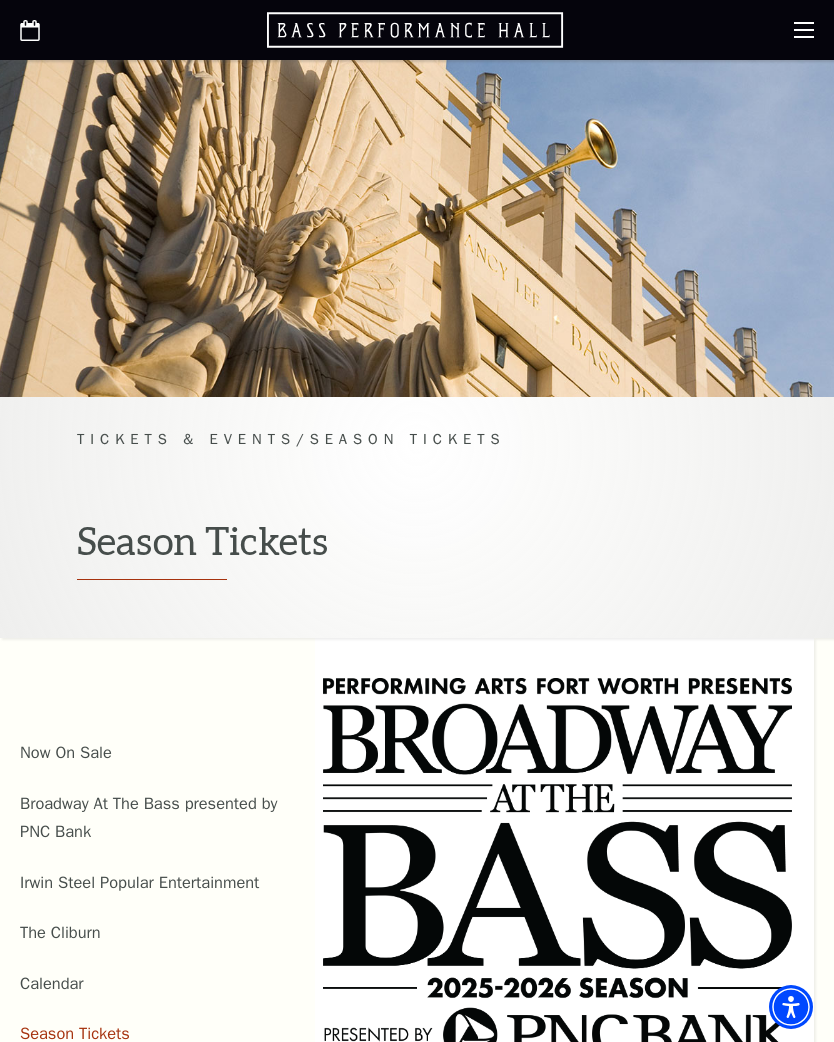 scroll, scrollTop: 2524, scrollLeft: 0, axis: vertical 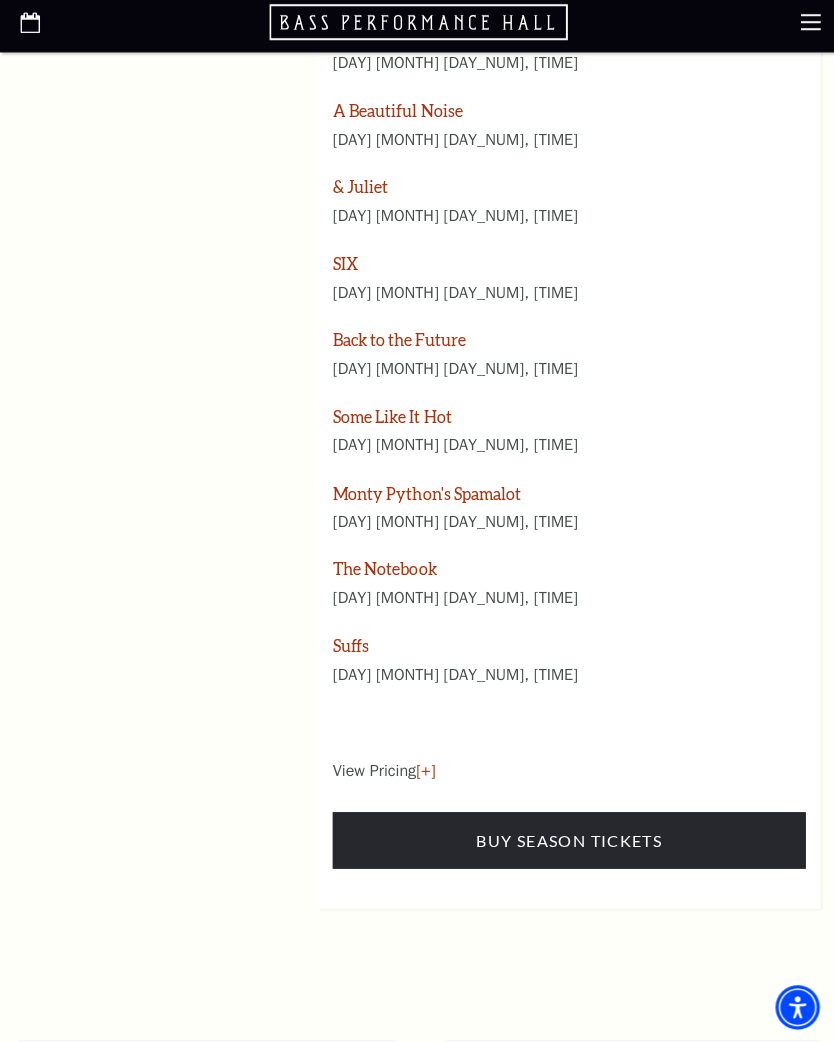 click 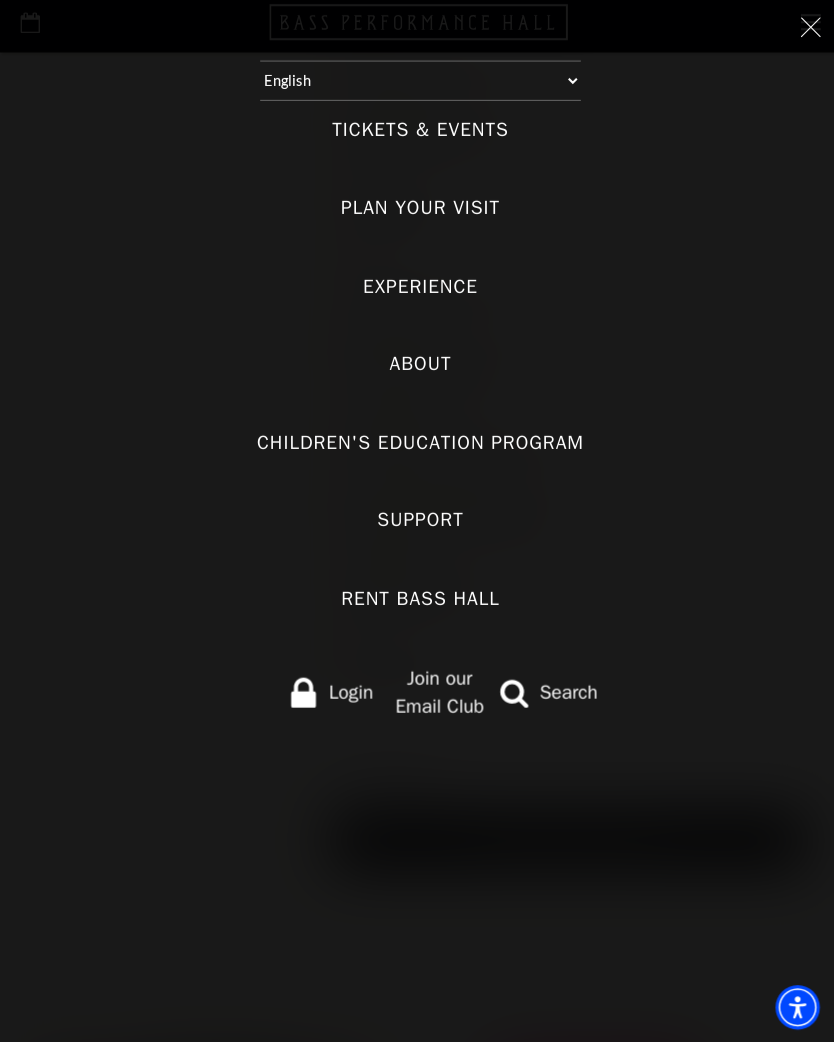 click on "About" at bounding box center [416, 369] 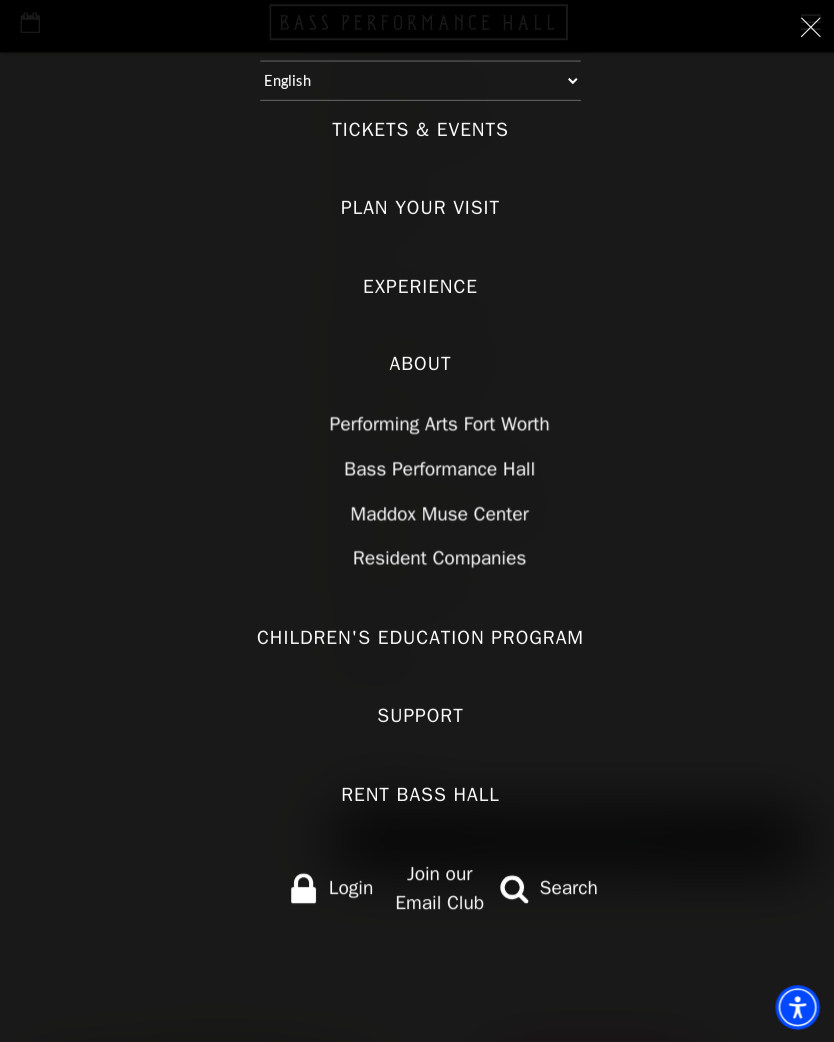 click on "Bass Performance Hall" at bounding box center (435, 473) 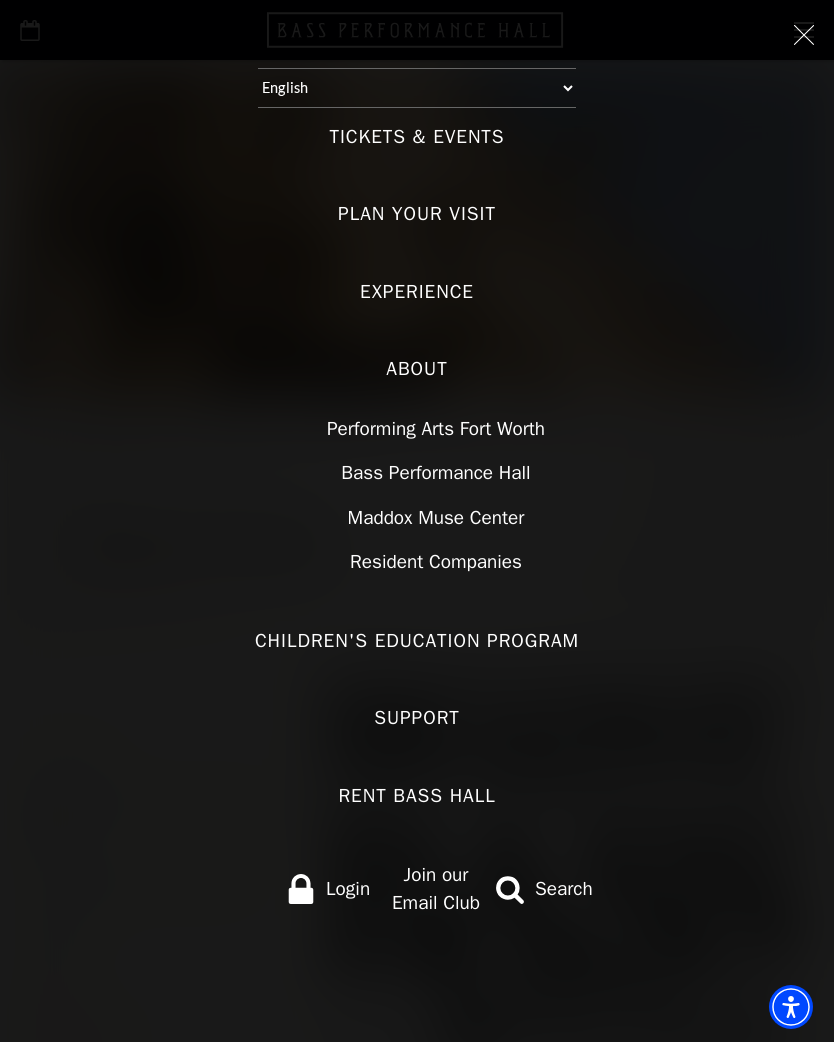 scroll, scrollTop: 2504, scrollLeft: 0, axis: vertical 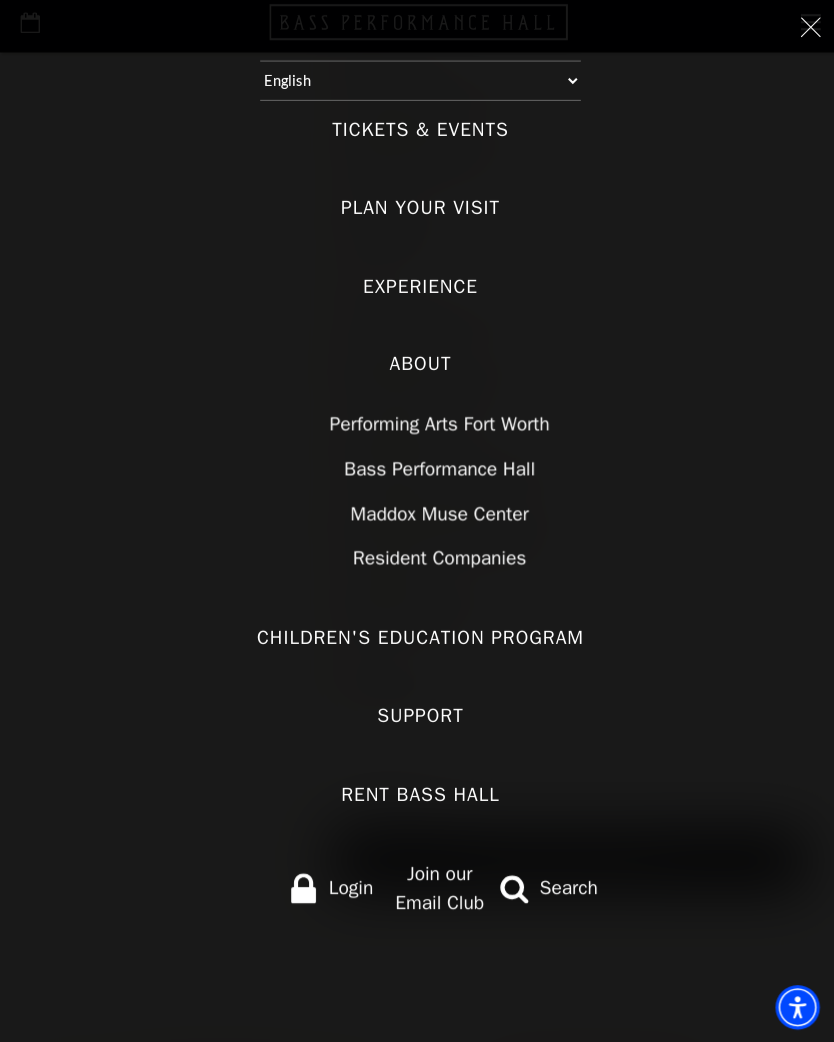 click on "Select: English Español
Tickets & Events
Now On Sale
Broadway At The Bass presented by PNC Bank
Irwin Steel Popular Entertainment
The Cliburn
Calendar
Season Tickets
Group Tickets
Mobile Ticketing
Ticket Exchanges
Ticket Guidelines
Lottery Tickets
Gift Certificates
Plan Your Visit
Location & Directions
Parking
Dining
Hotels
Seating
Accessibility
Helpful Hints
Safety & Security
FAQs" at bounding box center [417, 521] 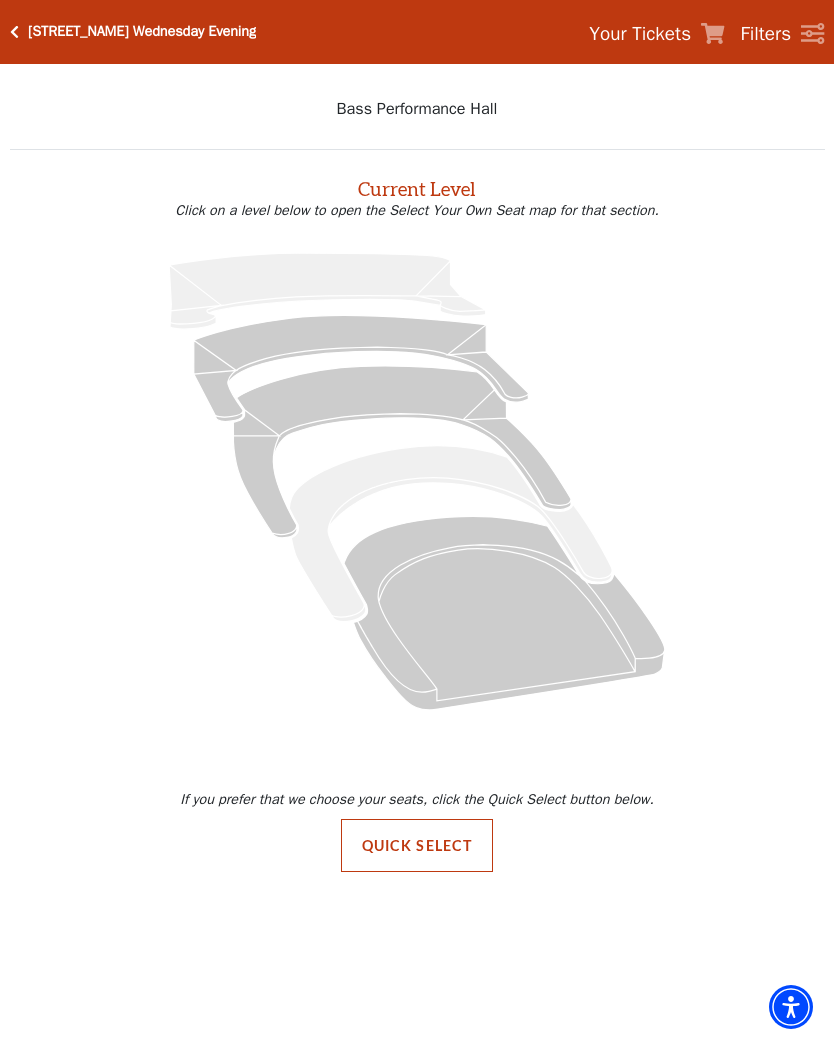 scroll, scrollTop: 0, scrollLeft: 0, axis: both 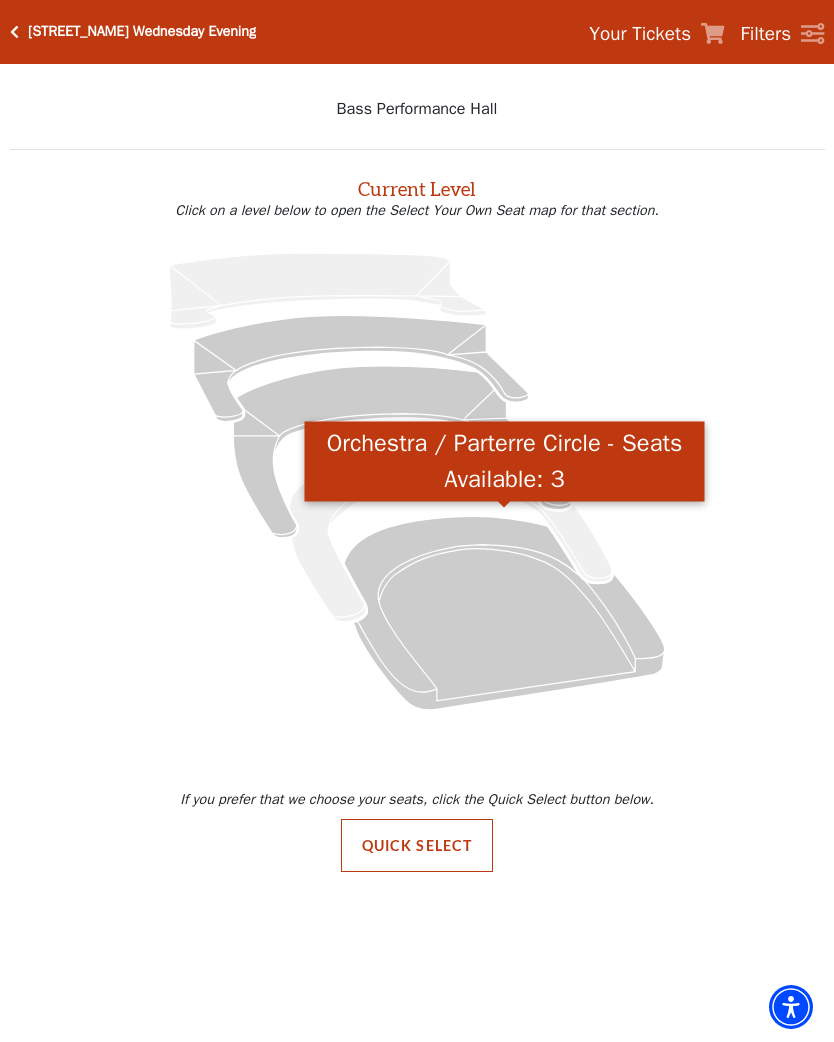 click 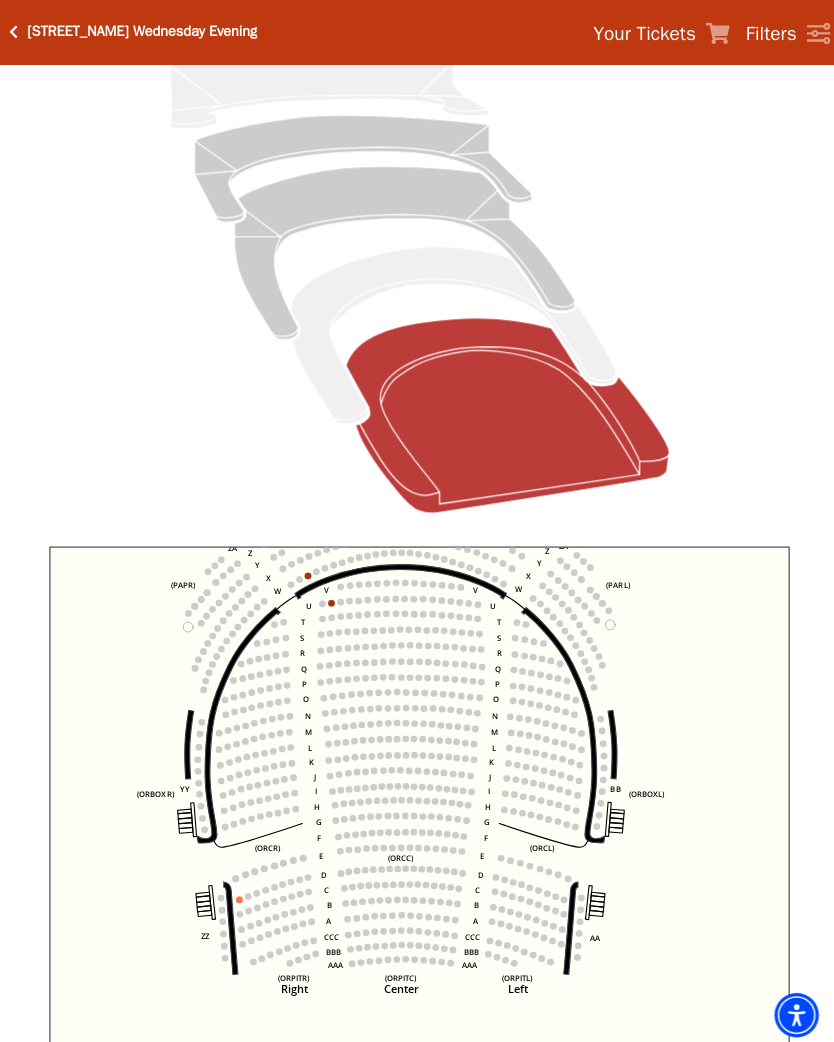 scroll, scrollTop: 235, scrollLeft: 0, axis: vertical 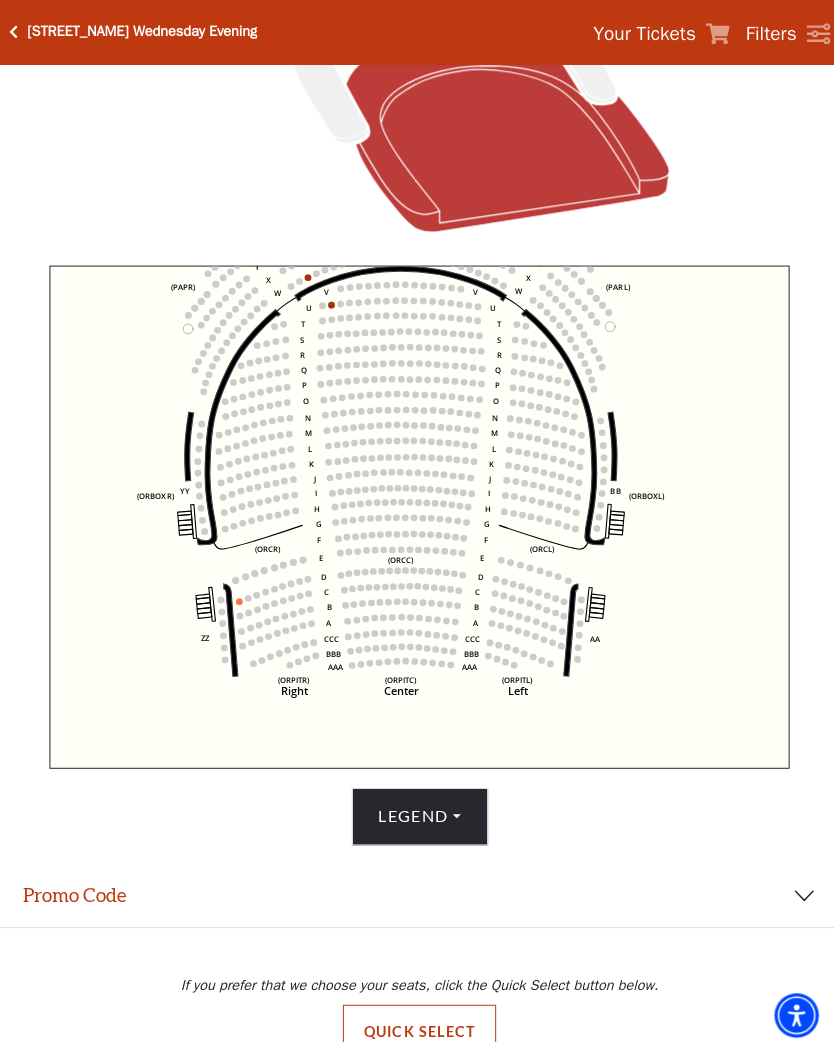 click on "Legend" at bounding box center (417, 809) 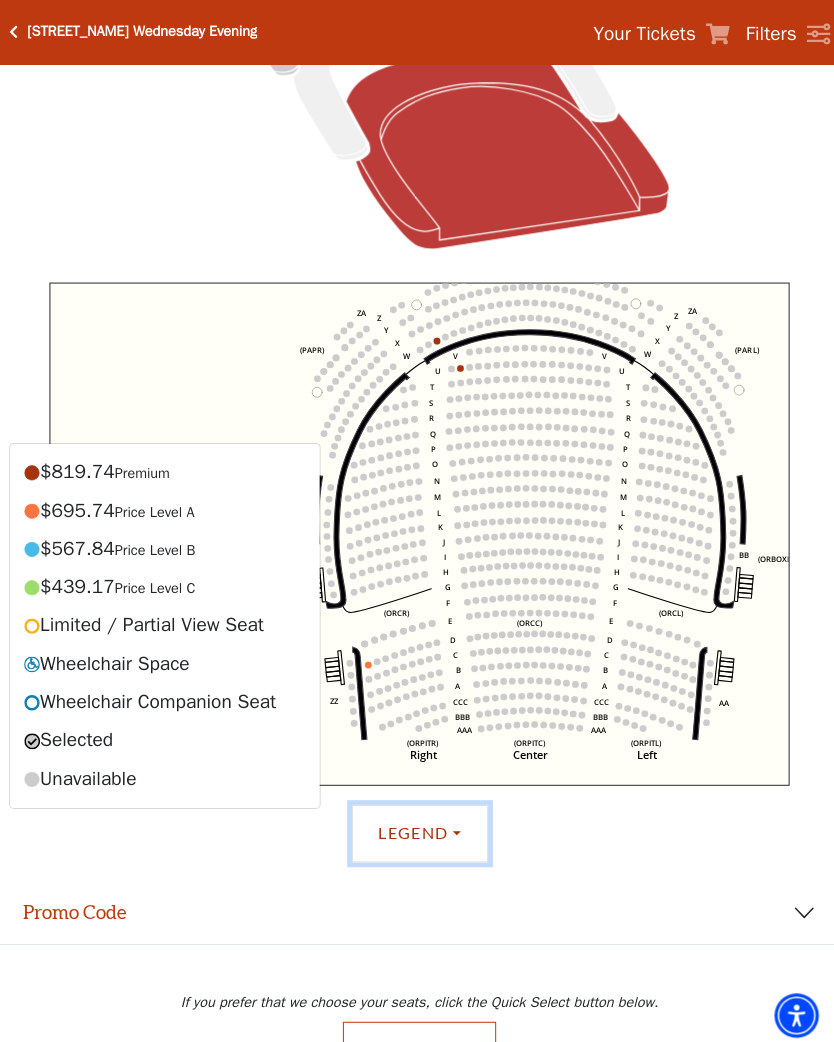 scroll, scrollTop: 496, scrollLeft: 0, axis: vertical 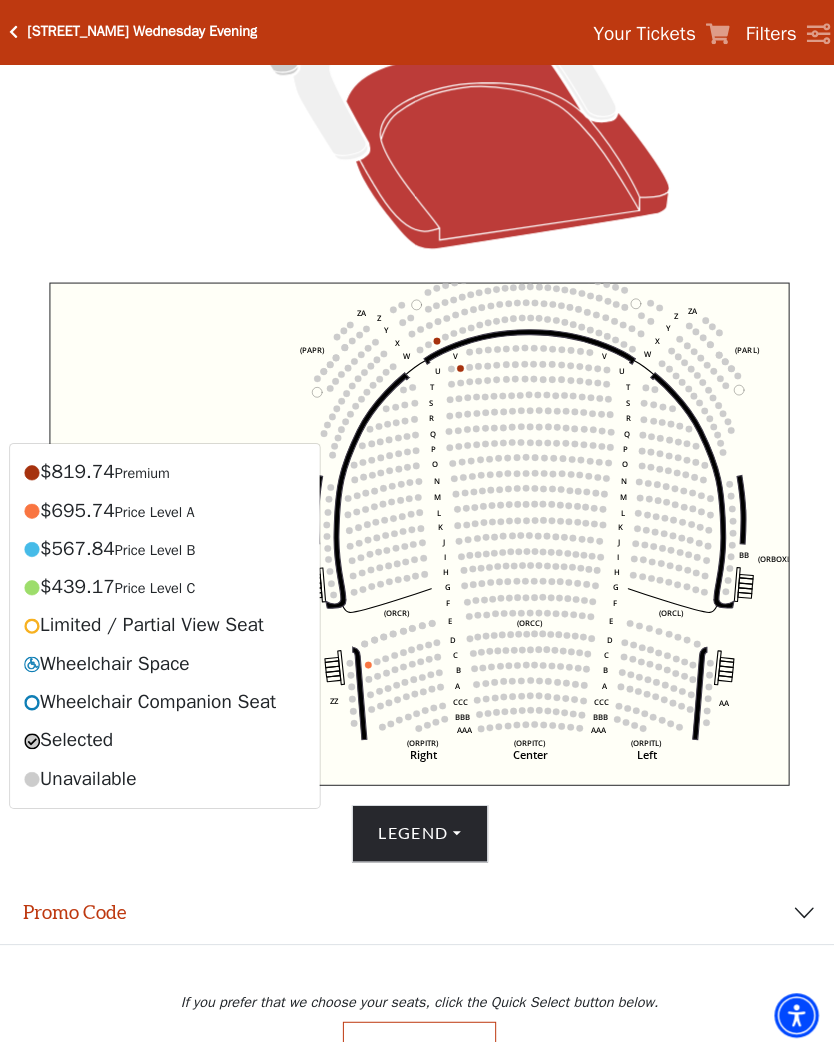 click at bounding box center [14, 32] 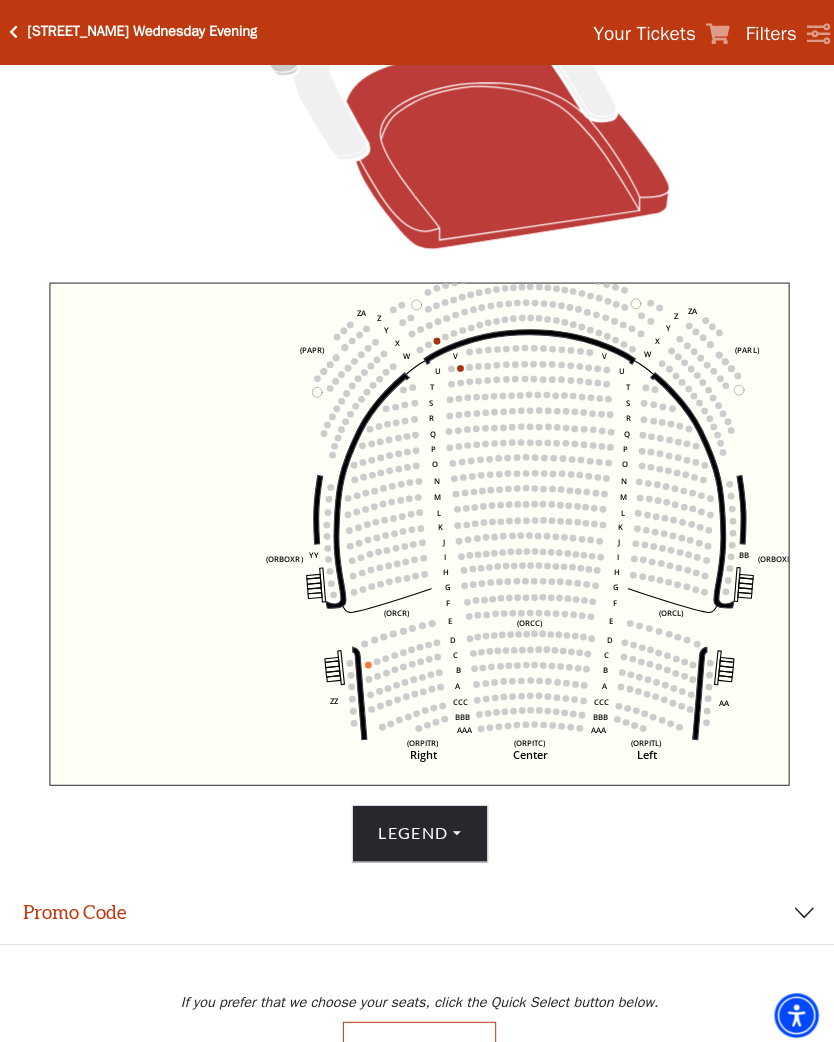 scroll, scrollTop: 516, scrollLeft: 0, axis: vertical 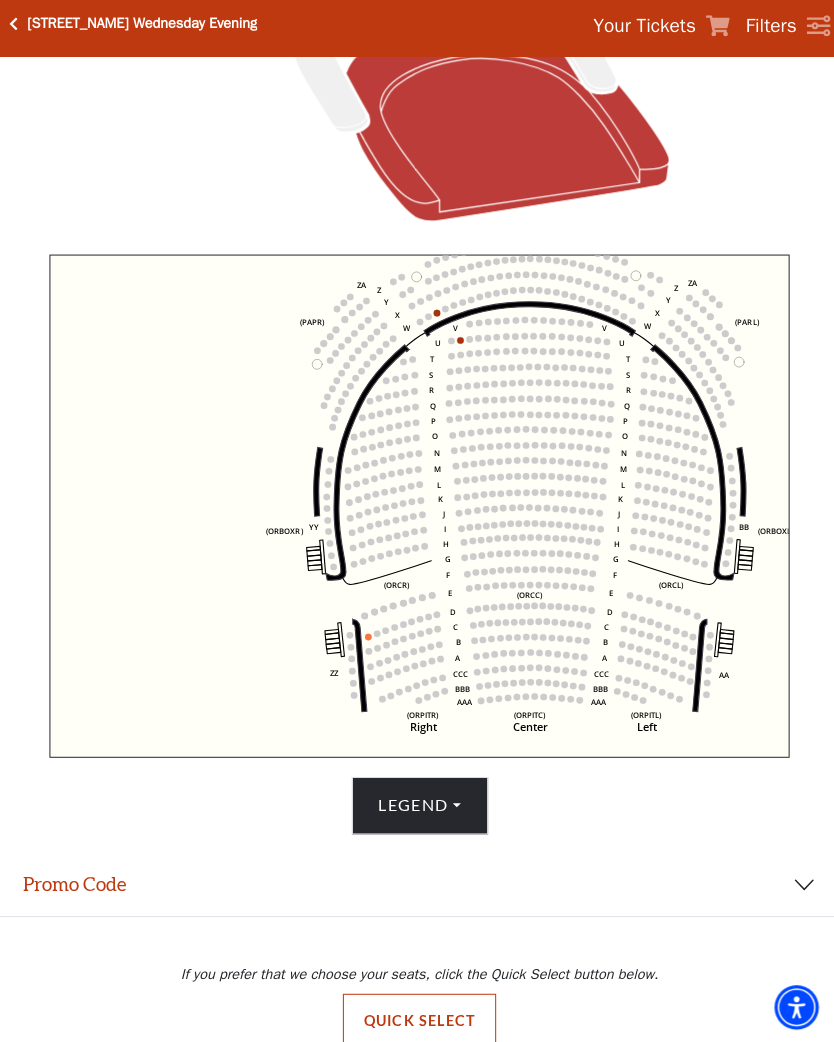 click on "Broadway Wednesday Evening   Your Tickets       Filters" at bounding box center [417, 32] 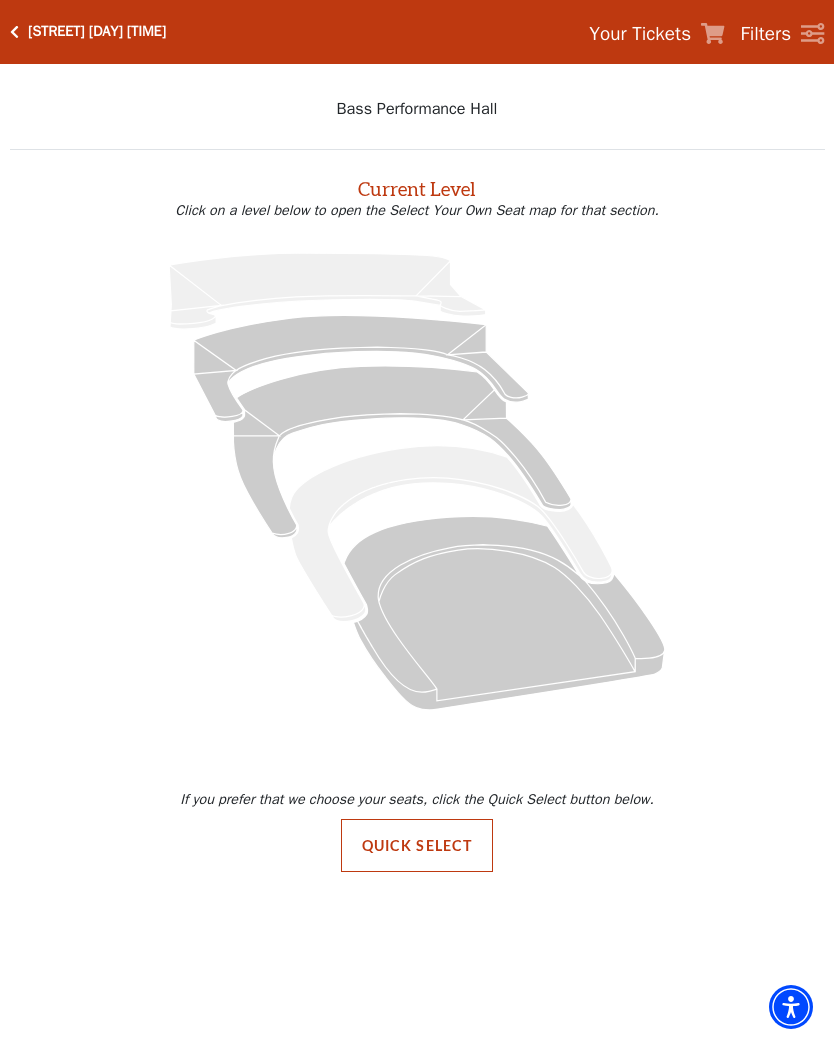 scroll, scrollTop: 0, scrollLeft: 0, axis: both 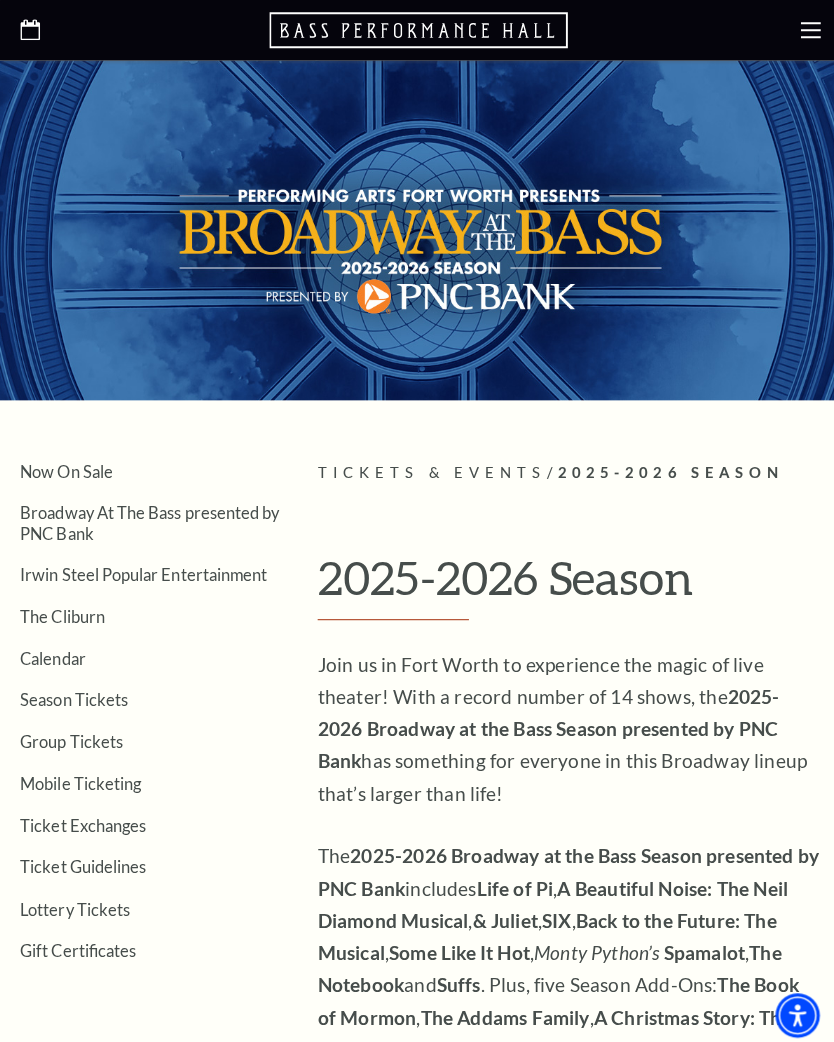 click on "Mobile Ticketing" at bounding box center (80, 776) 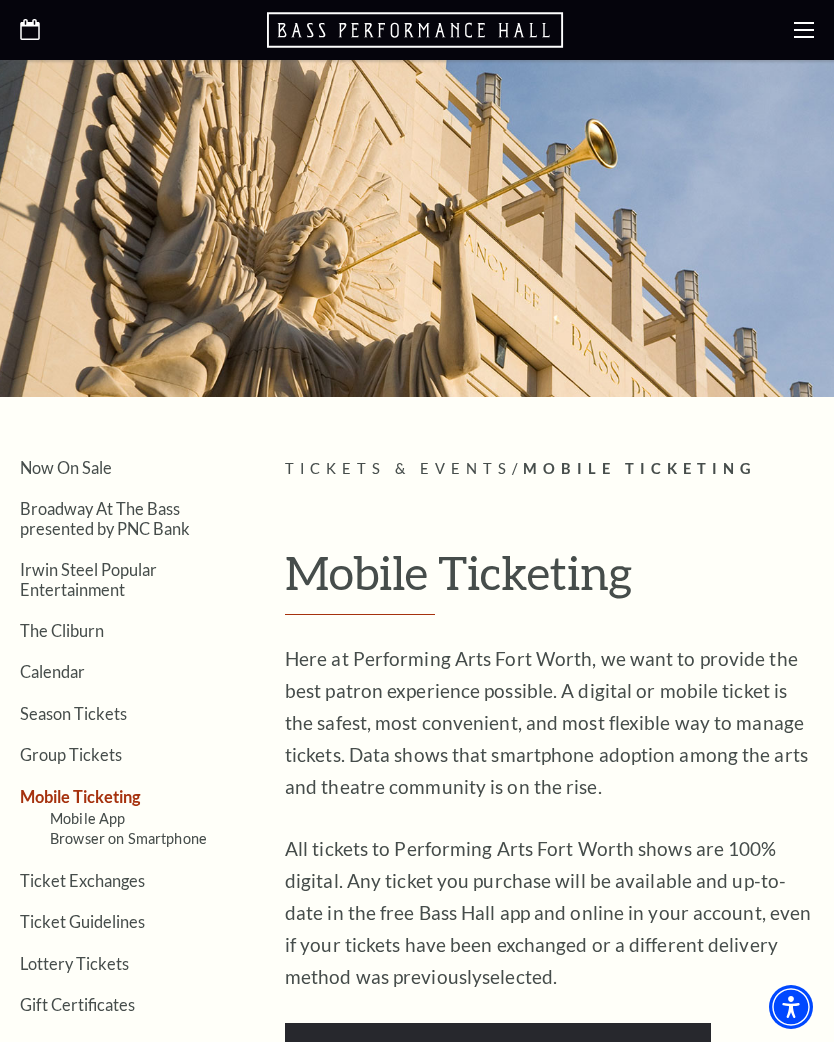 scroll, scrollTop: 0, scrollLeft: 0, axis: both 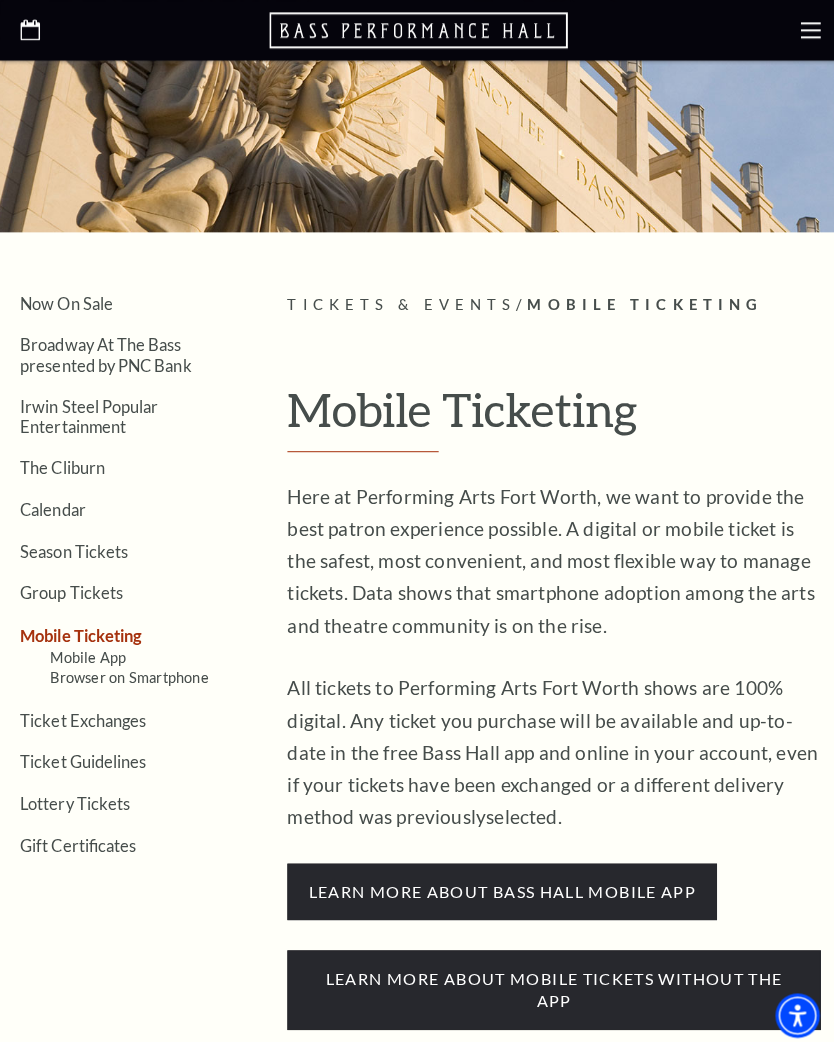 click on "Season Tickets" at bounding box center (73, 546) 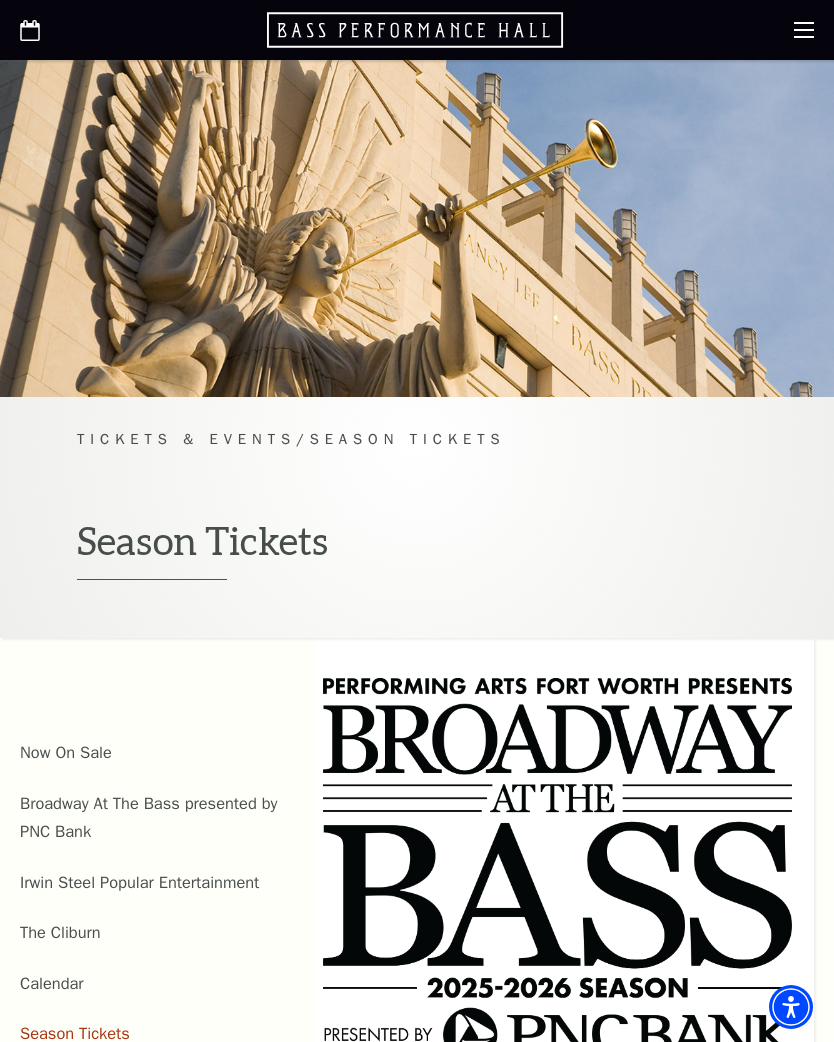 scroll, scrollTop: 0, scrollLeft: 0, axis: both 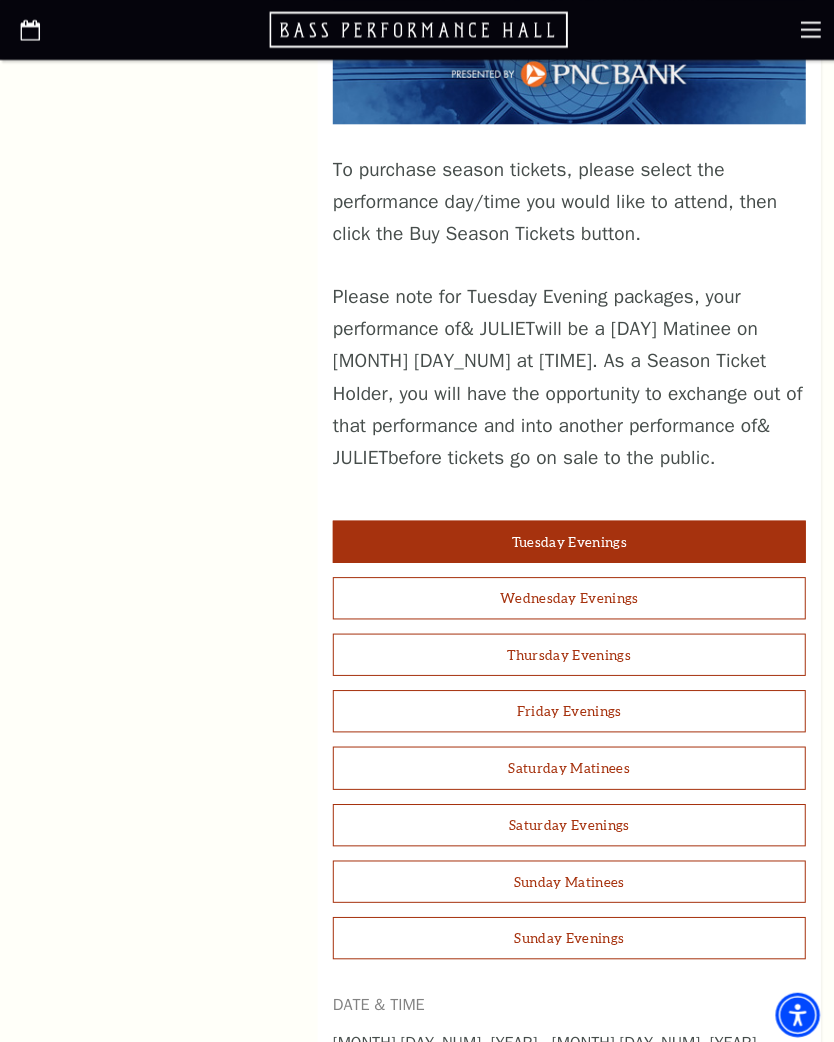 click on "Wednesday Evenings" at bounding box center (564, 594) 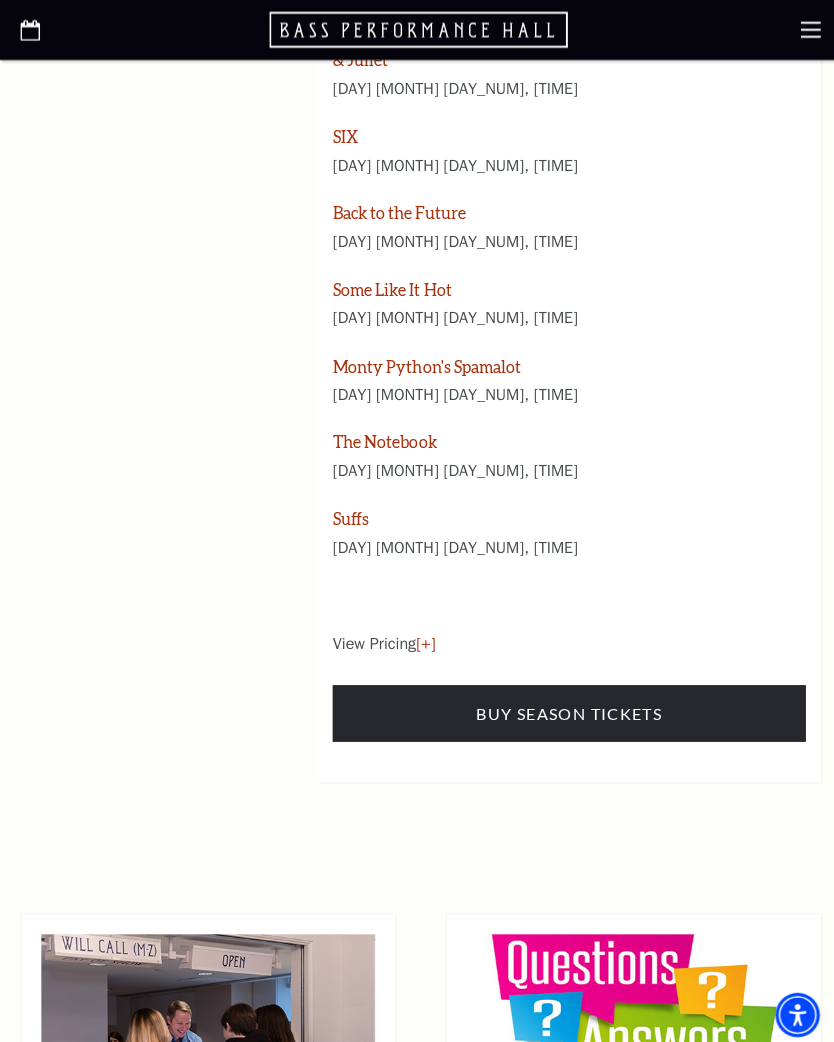 scroll, scrollTop: 2659, scrollLeft: 0, axis: vertical 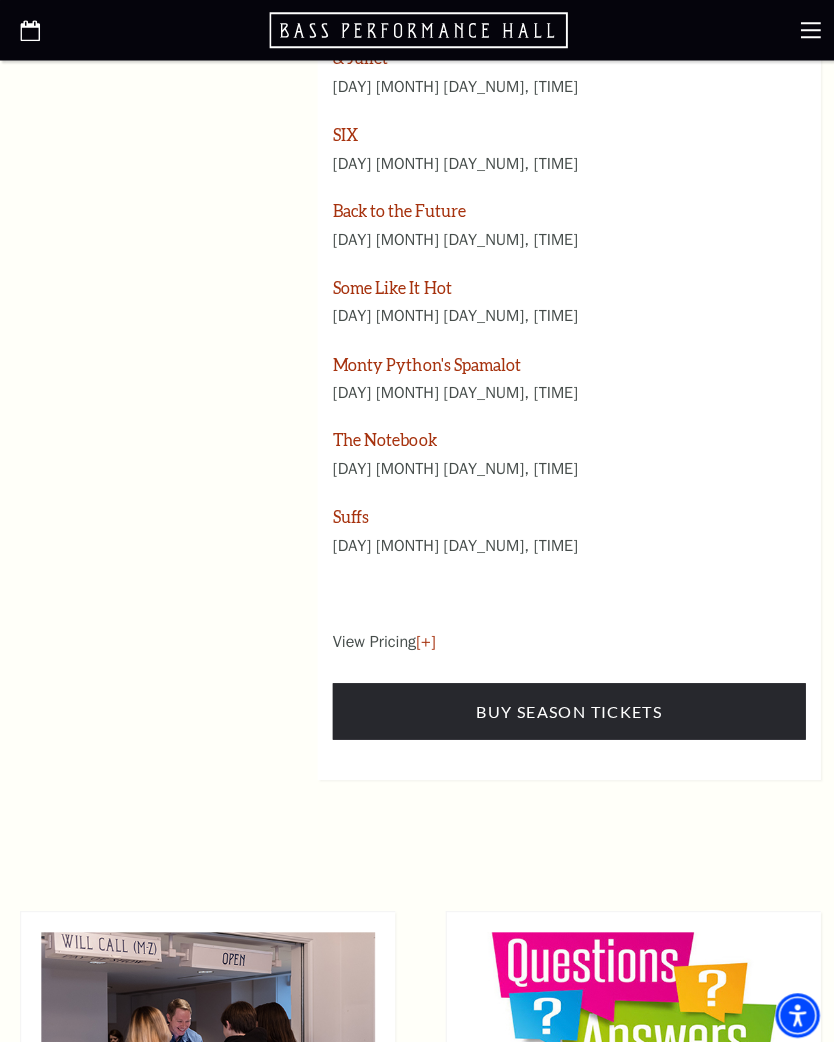 click on "[+]" at bounding box center (422, 637) 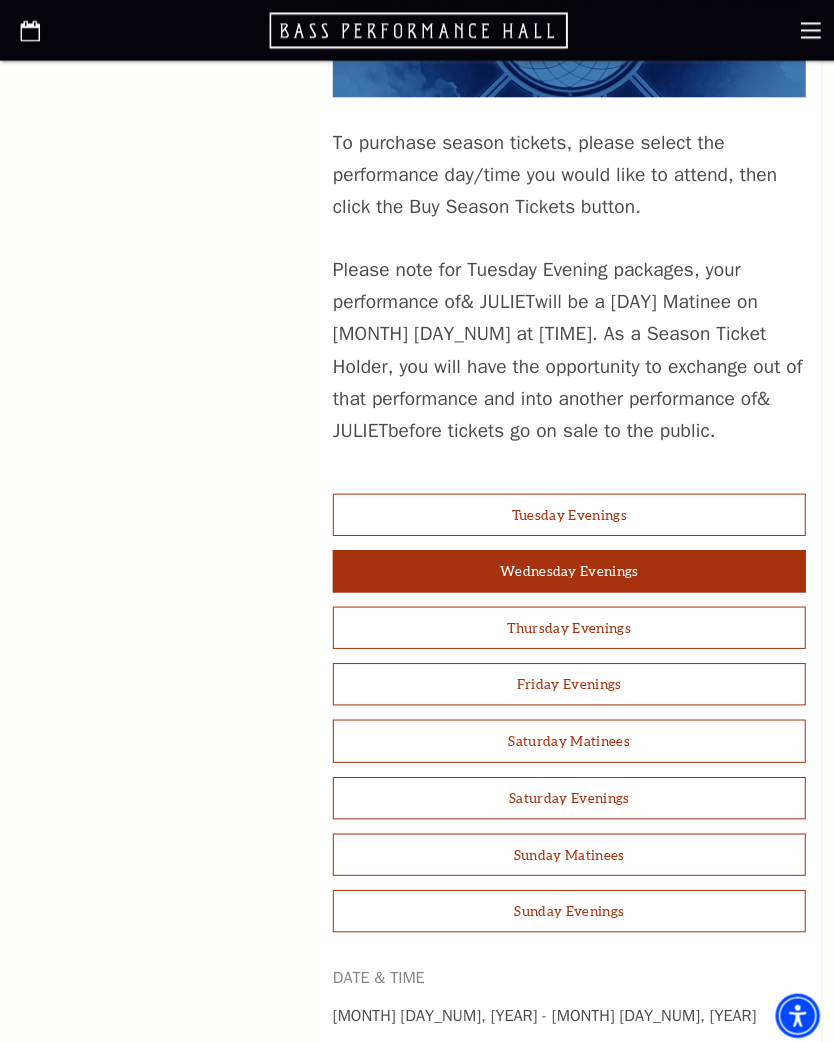 scroll, scrollTop: 1353, scrollLeft: 0, axis: vertical 